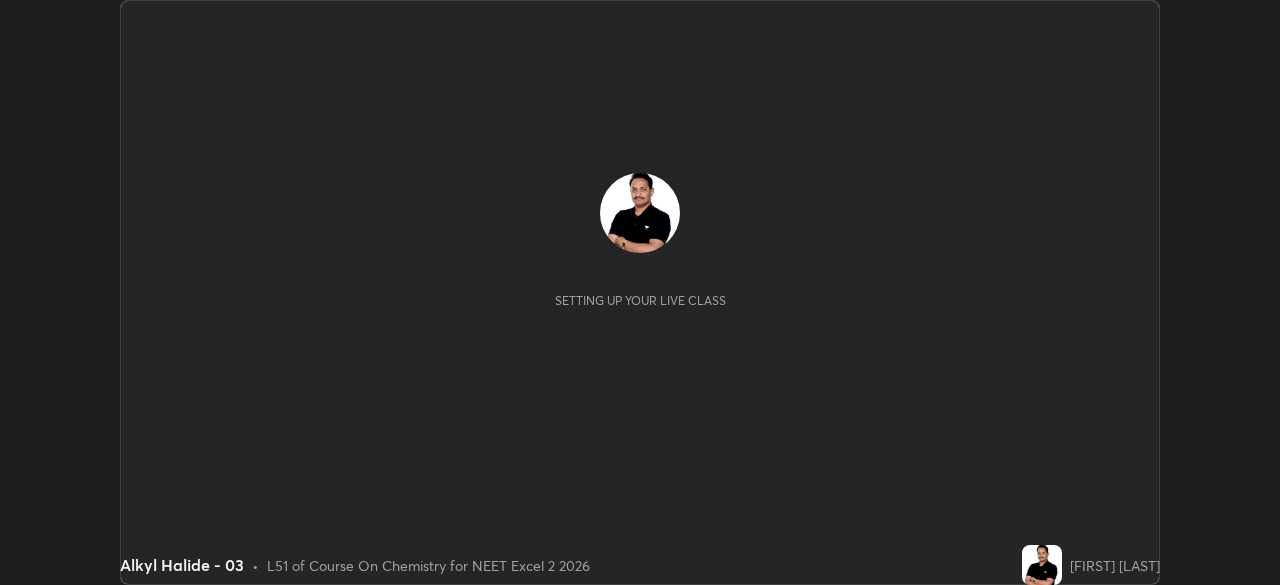 scroll, scrollTop: 0, scrollLeft: 0, axis: both 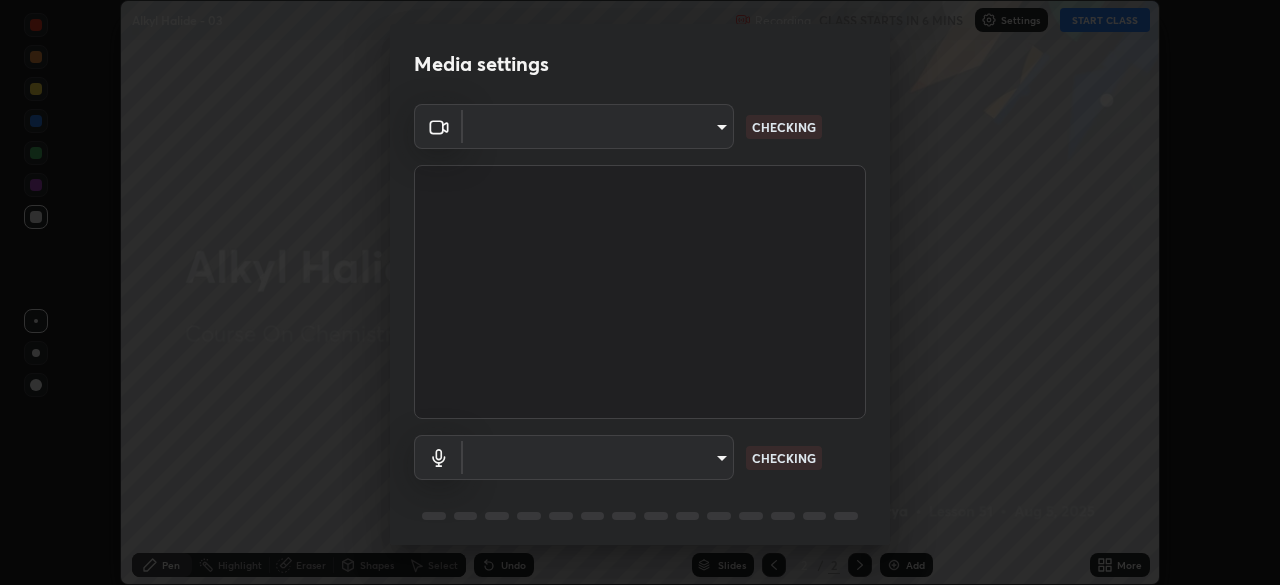type on "c08bce05bf8d5aea718a1be68f52da0599af41aa0cc24399225b9d00f0db6711" 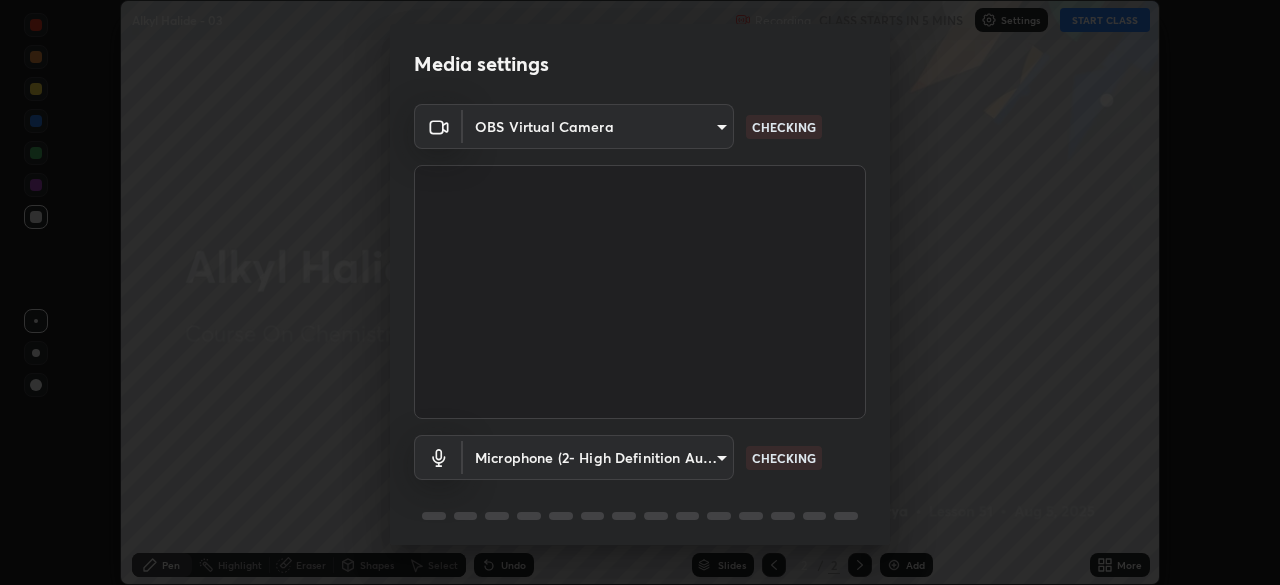 scroll, scrollTop: 71, scrollLeft: 0, axis: vertical 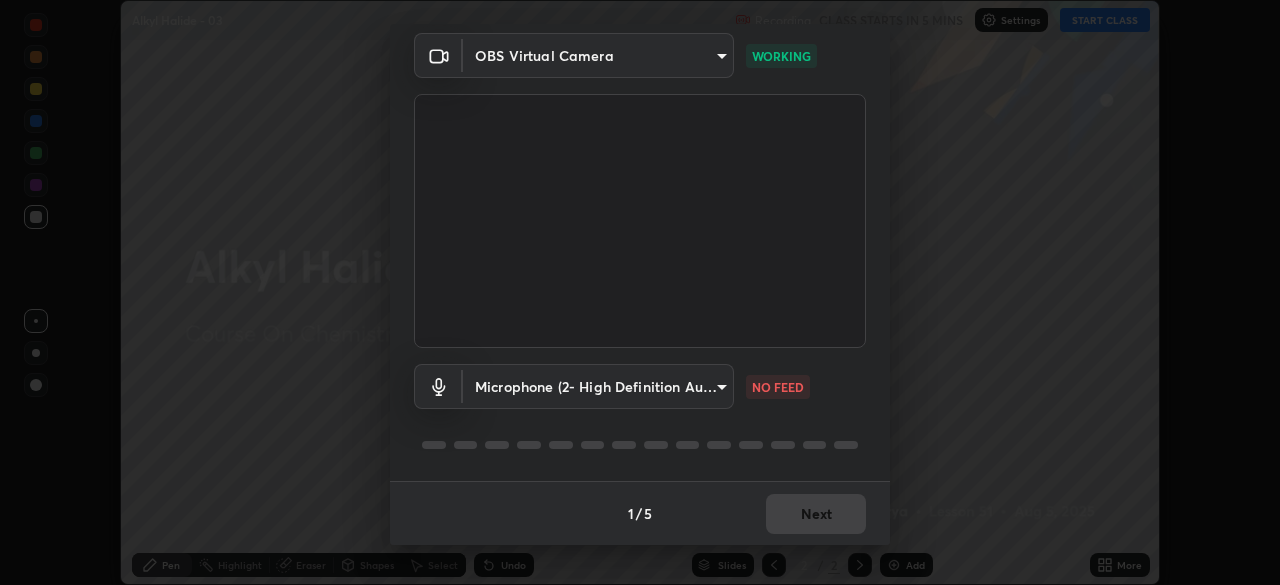 click on "Erase all Alkyl Halide - 03 Recording CLASS STARTS IN 5 MINS Settings START CLASS Setting up your live class Alkyl Halide - 03 • L51 of Course On Chemistry for NEET Excel 2 2026 [FIRST] [LAST] Pen Highlight Eraser Shapes Select Undo Slides 2 / 2 Add More No doubts shared Encourage your learners to ask a doubt for better clarity Report an issue Reason for reporting Buffering Chat not working Audio - Video sync issue Educator video quality low ​ Attach an image Report Media settings OBS Virtual Camera [HASH] WORKING Microphone (2- High Definition Audio Device) [HASH] NO FEED 1 / 5 Next" at bounding box center (640, 292) 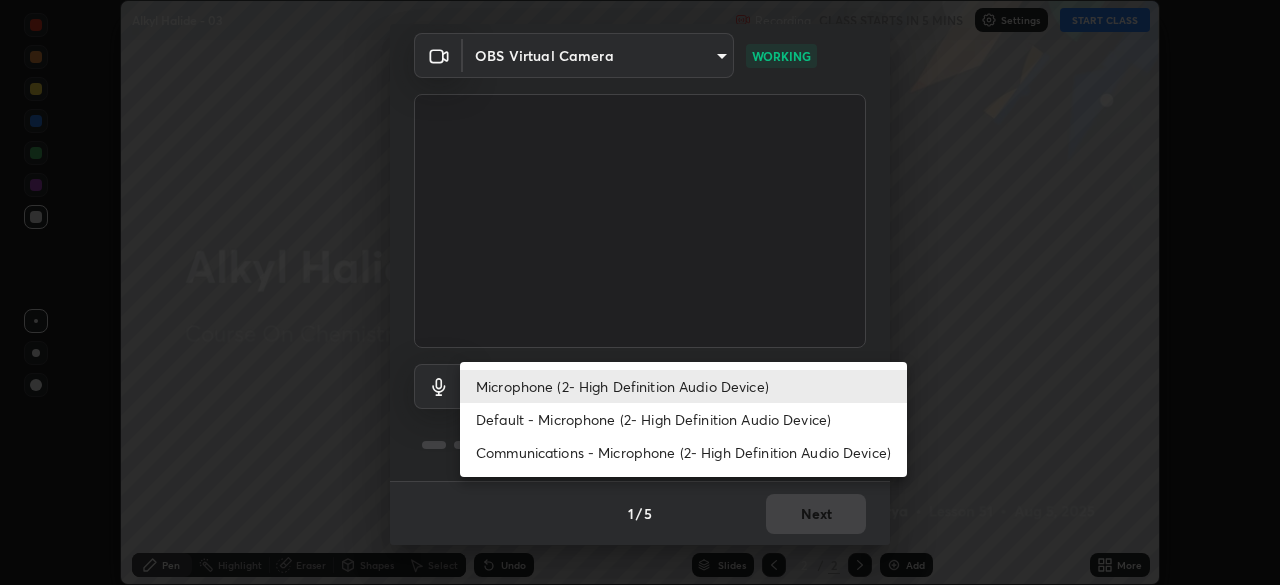 click on "Default - Microphone (2- High Definition Audio Device)" at bounding box center [683, 419] 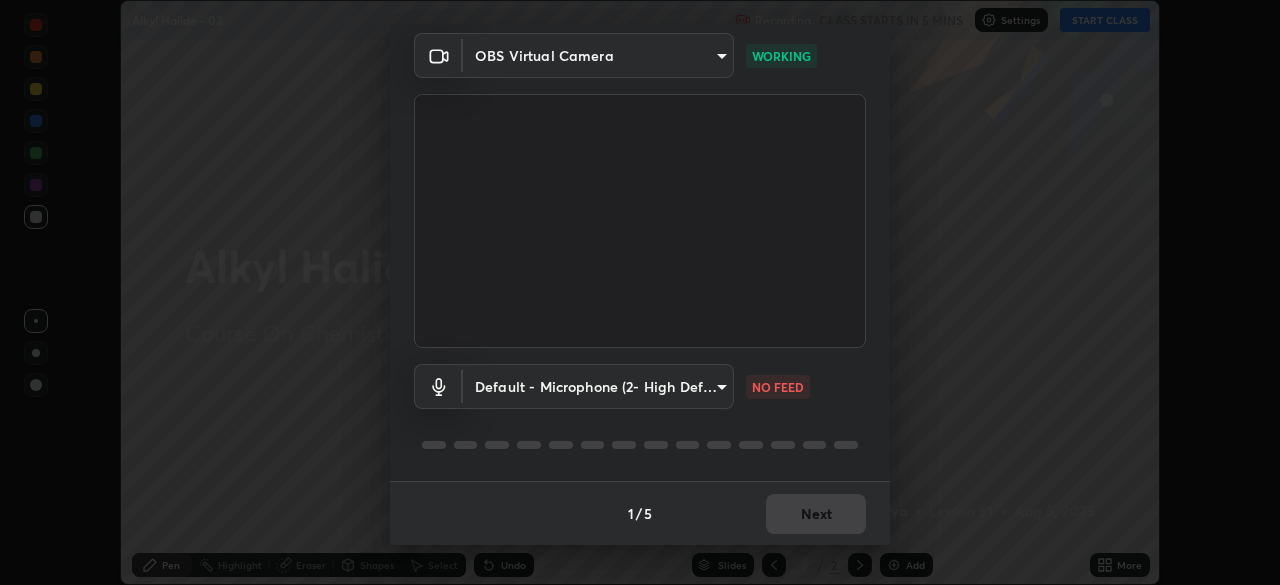 click on "Erase all Alkyl Halide - 03 Recording CLASS STARTS IN 5 MINS Settings START CLASS Setting up your live class Alkyl Halide - 03 • L51 of Course On Chemistry for NEET Excel 2 2026 [FIRST] [LAST] Pen Highlight Eraser Shapes Select Undo Slides 2 / 2 Add More No doubts shared Encourage your learners to ask a doubt for better clarity Report an issue Reason for reporting Buffering Chat not working Audio - Video sync issue Educator video quality low ​ Attach an image Report Media settings OBS Virtual Camera [HASH] WORKING Default - Microphone (2- High Definition Audio Device) default NO FEED 1 / 5 Next" at bounding box center (640, 292) 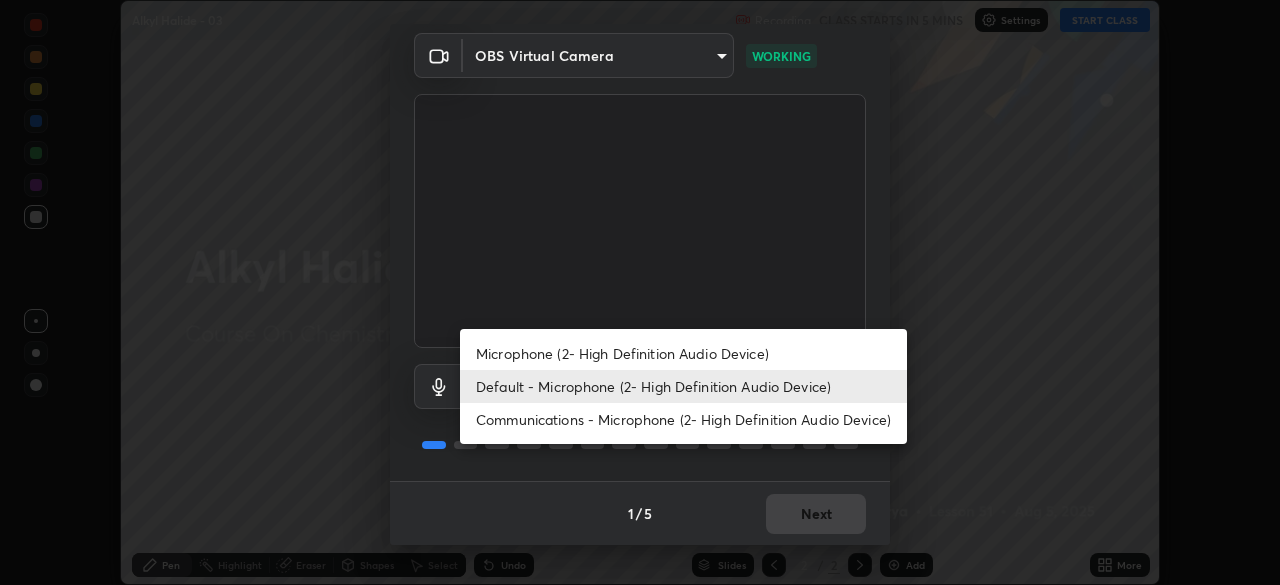 click on "Microphone (2- High Definition Audio Device)" at bounding box center [683, 353] 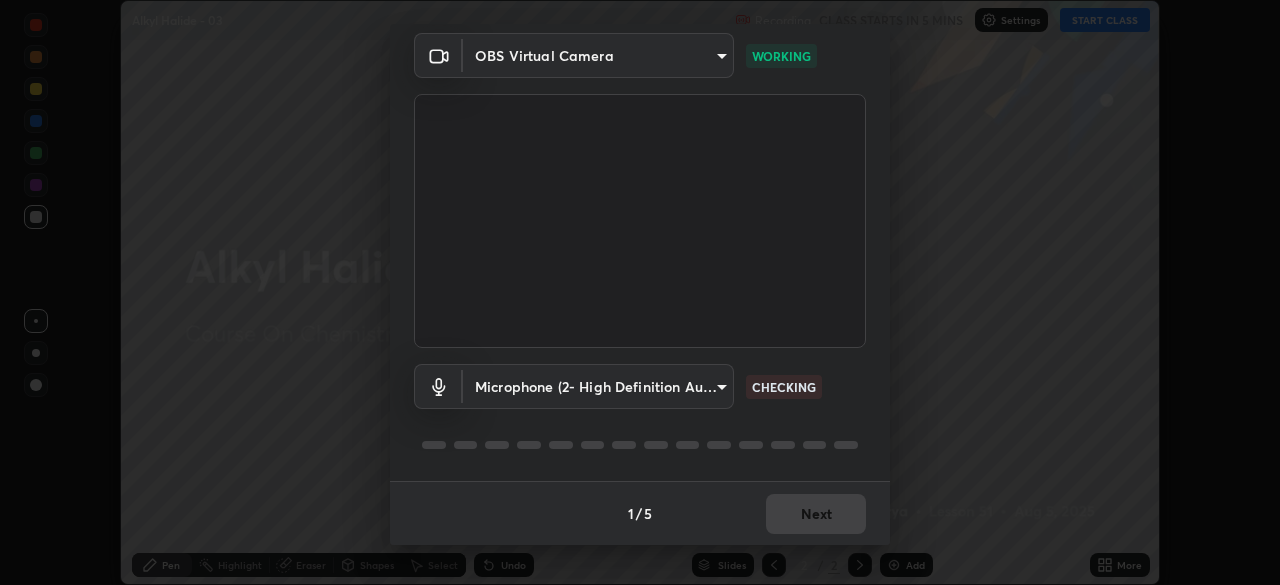 type on "f62e13f0dc2c211b2e31b7d04ee83dbf57bd85d8f499c87d3582929809dfa27d" 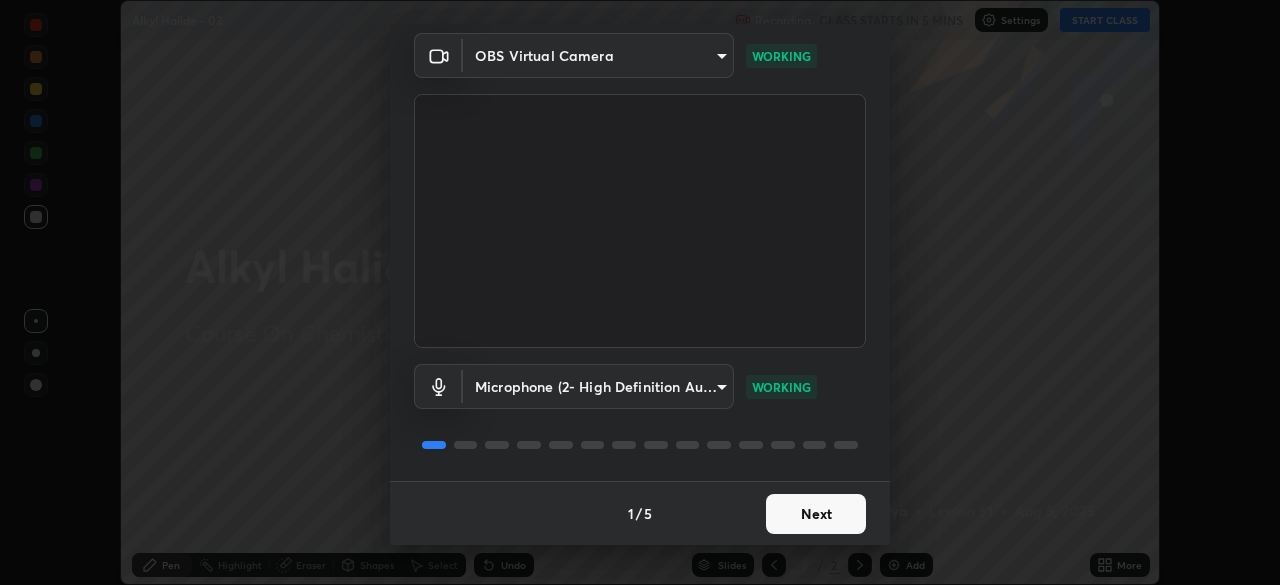 click on "Next" at bounding box center [816, 514] 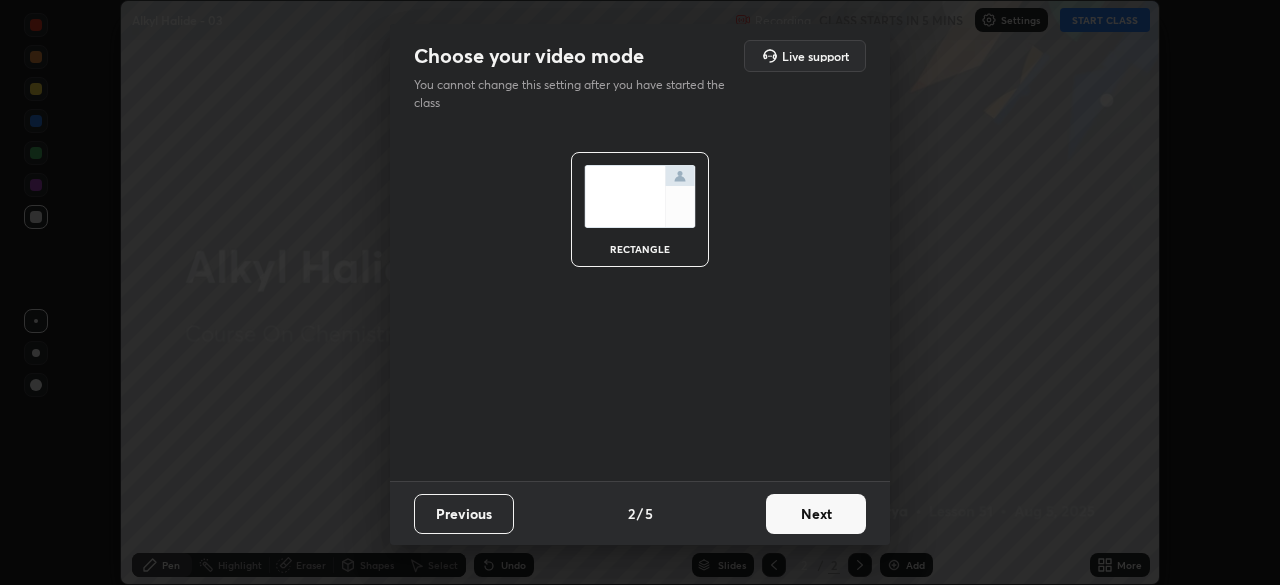 scroll, scrollTop: 0, scrollLeft: 0, axis: both 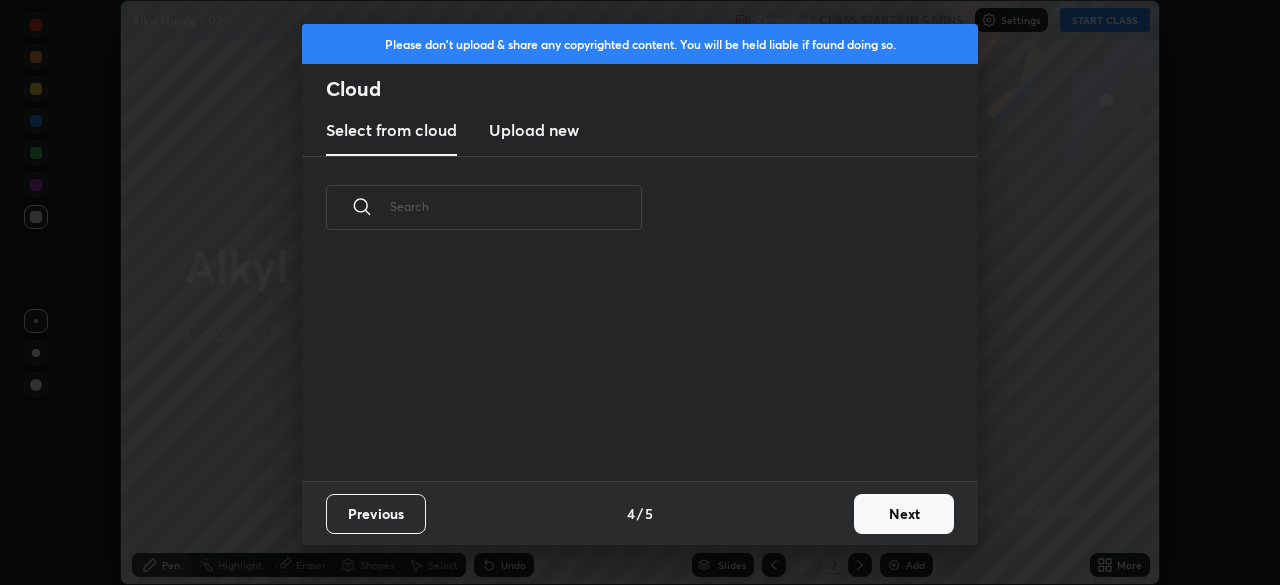 click on "Previous 4 / 5 Next" at bounding box center (640, 513) 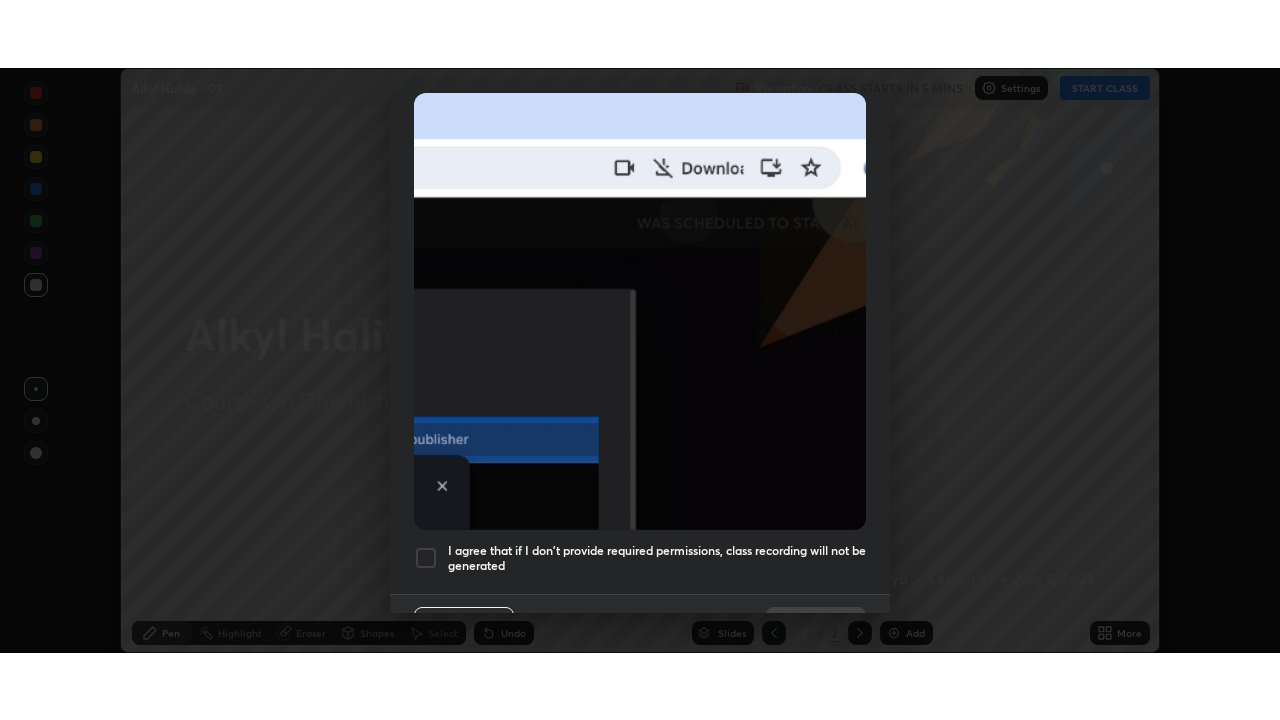 scroll, scrollTop: 479, scrollLeft: 0, axis: vertical 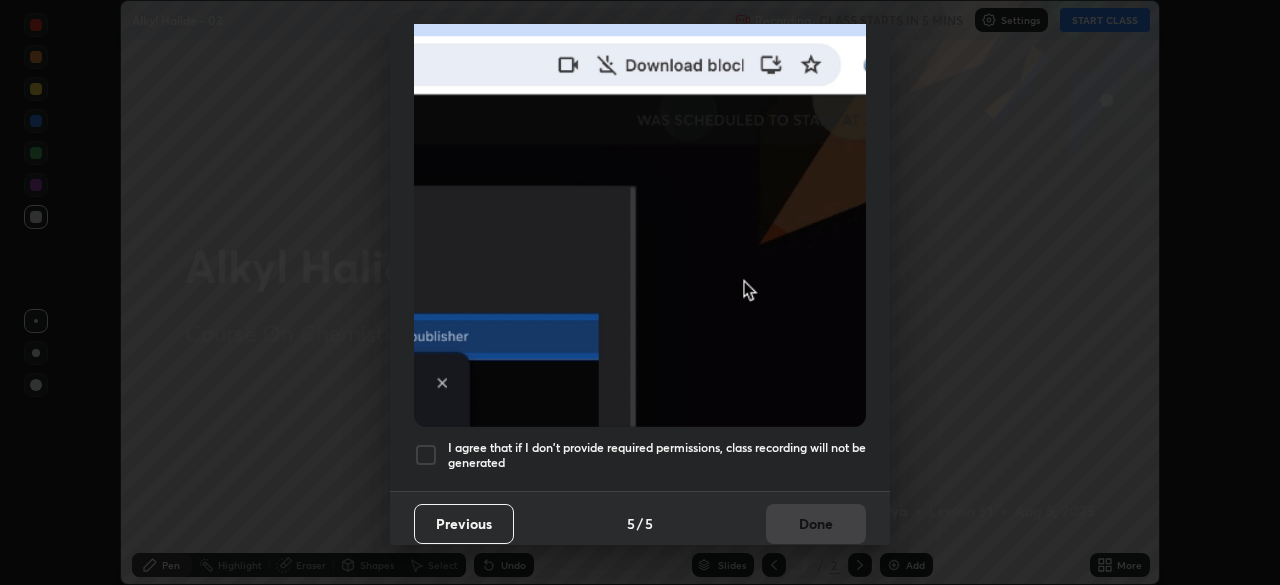 click on "I agree that if I don't provide required permissions, class recording will not be generated" at bounding box center [657, 455] 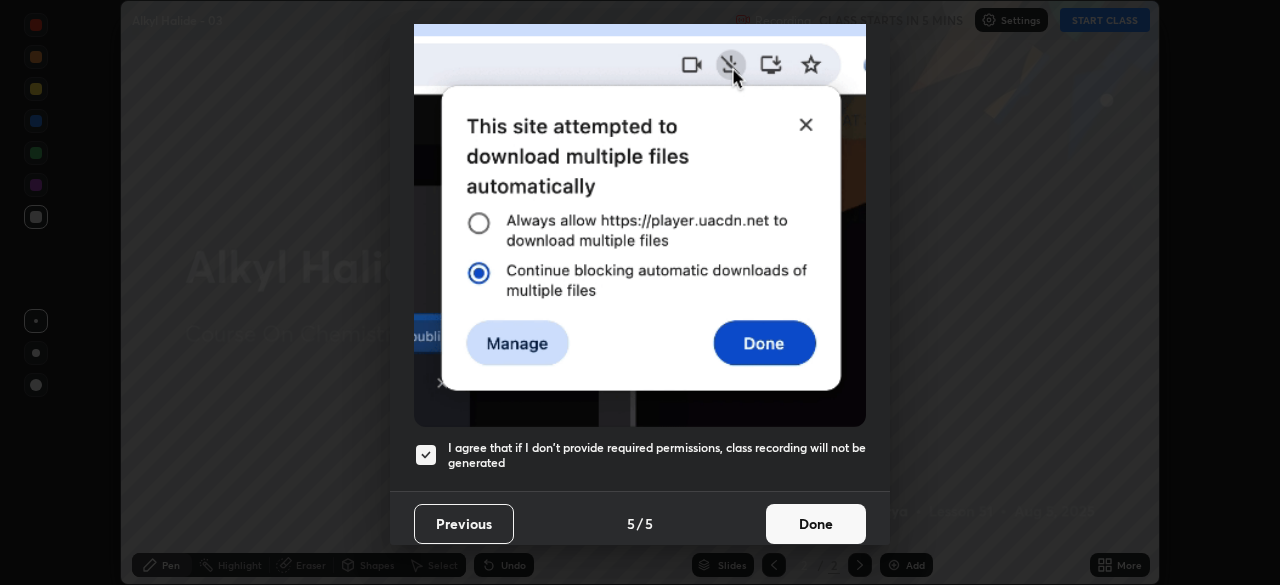 click on "Done" at bounding box center (816, 524) 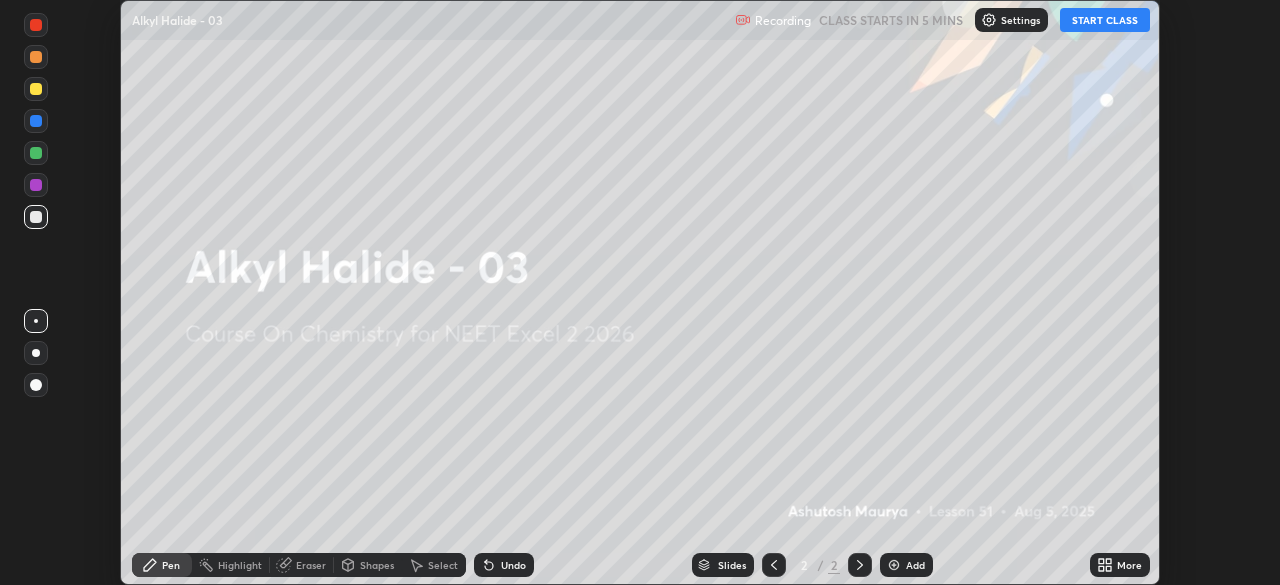 click 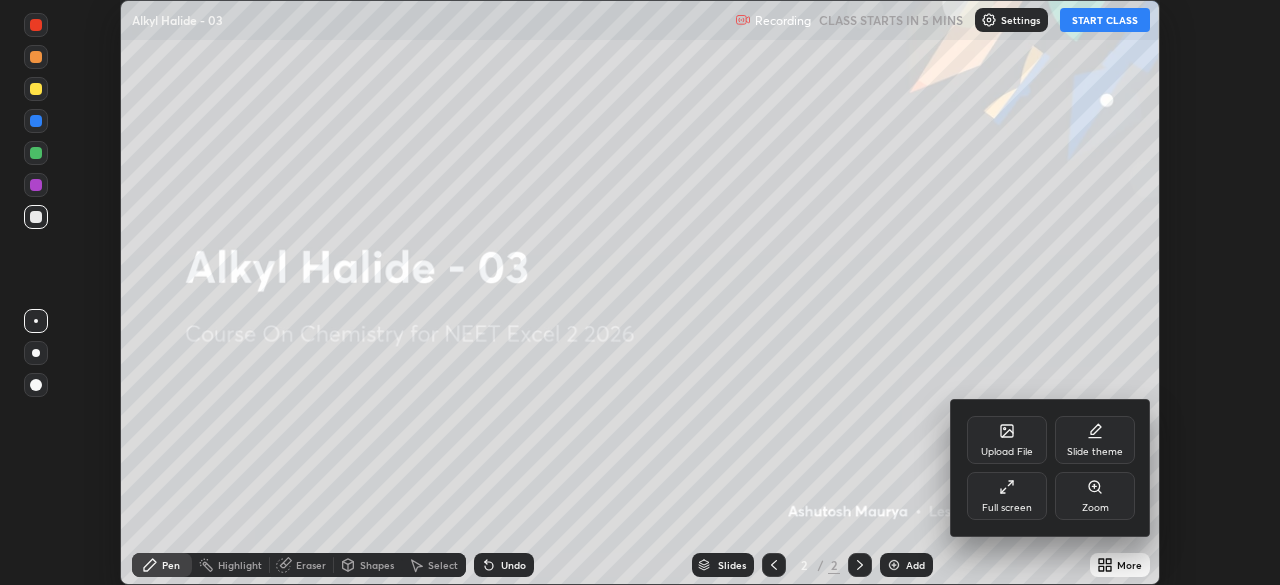 click on "Full screen" at bounding box center [1007, 496] 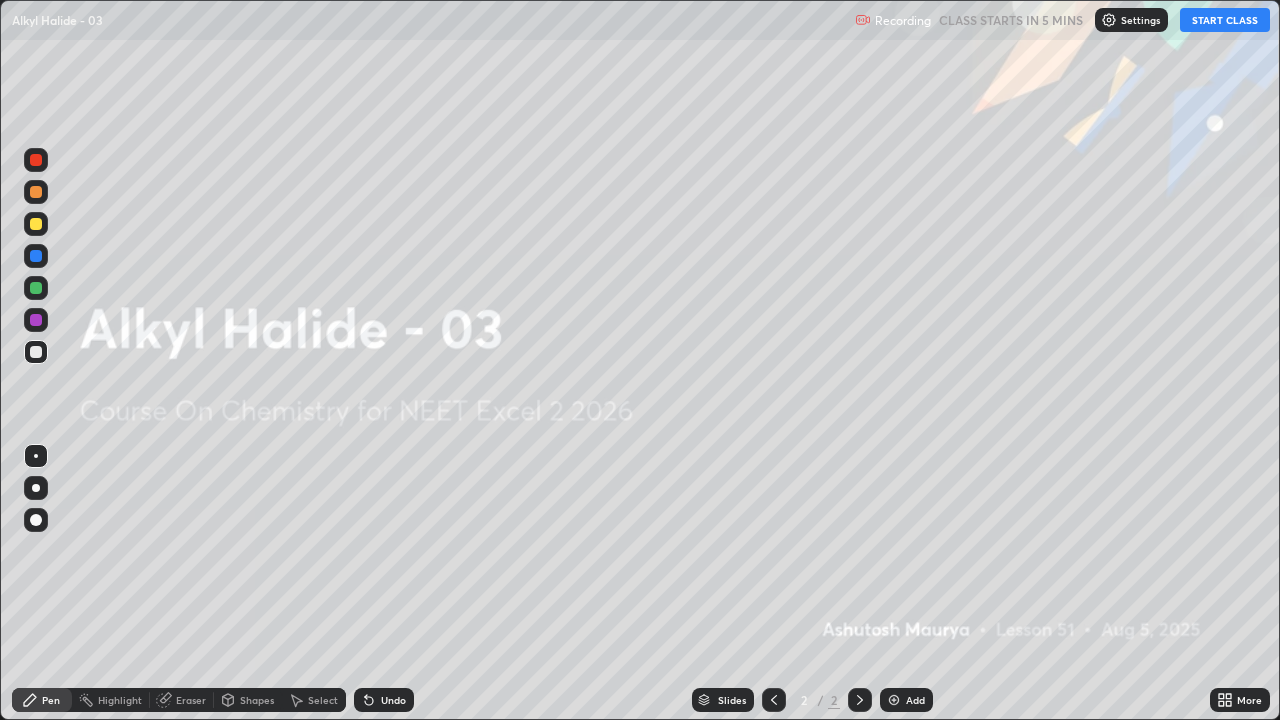 scroll, scrollTop: 99280, scrollLeft: 98720, axis: both 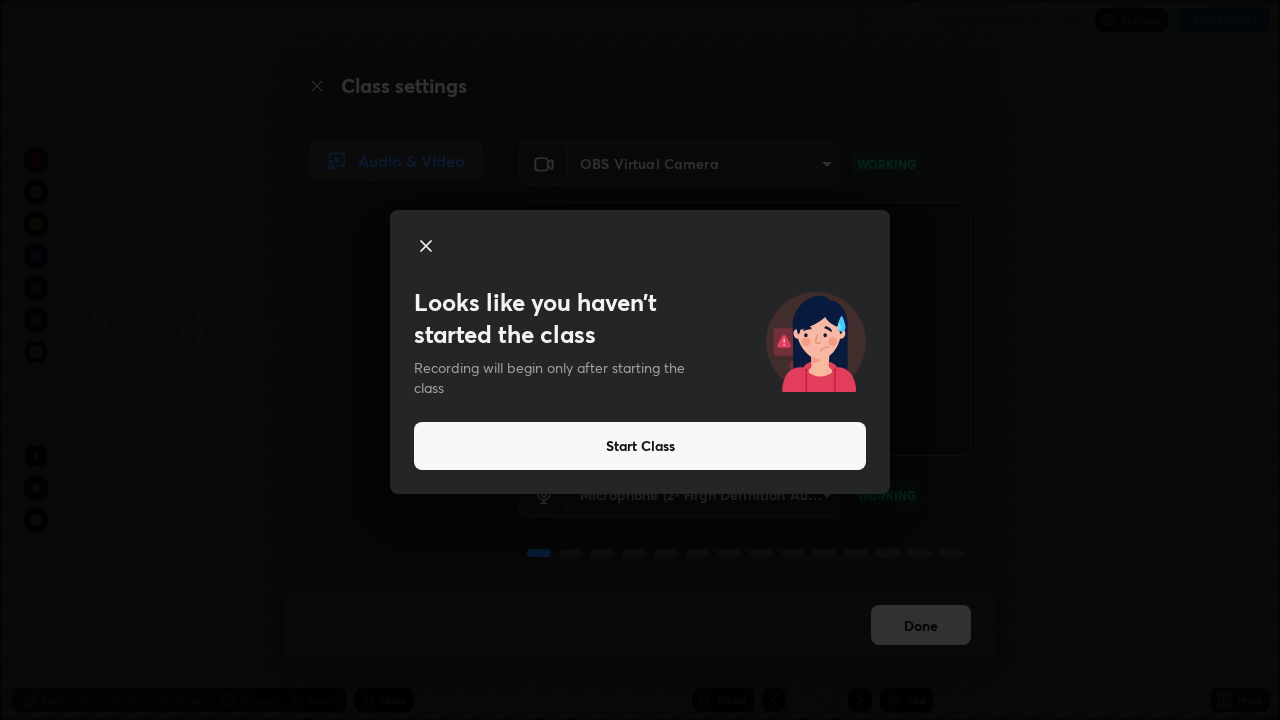 click on "Start Class" at bounding box center [640, 446] 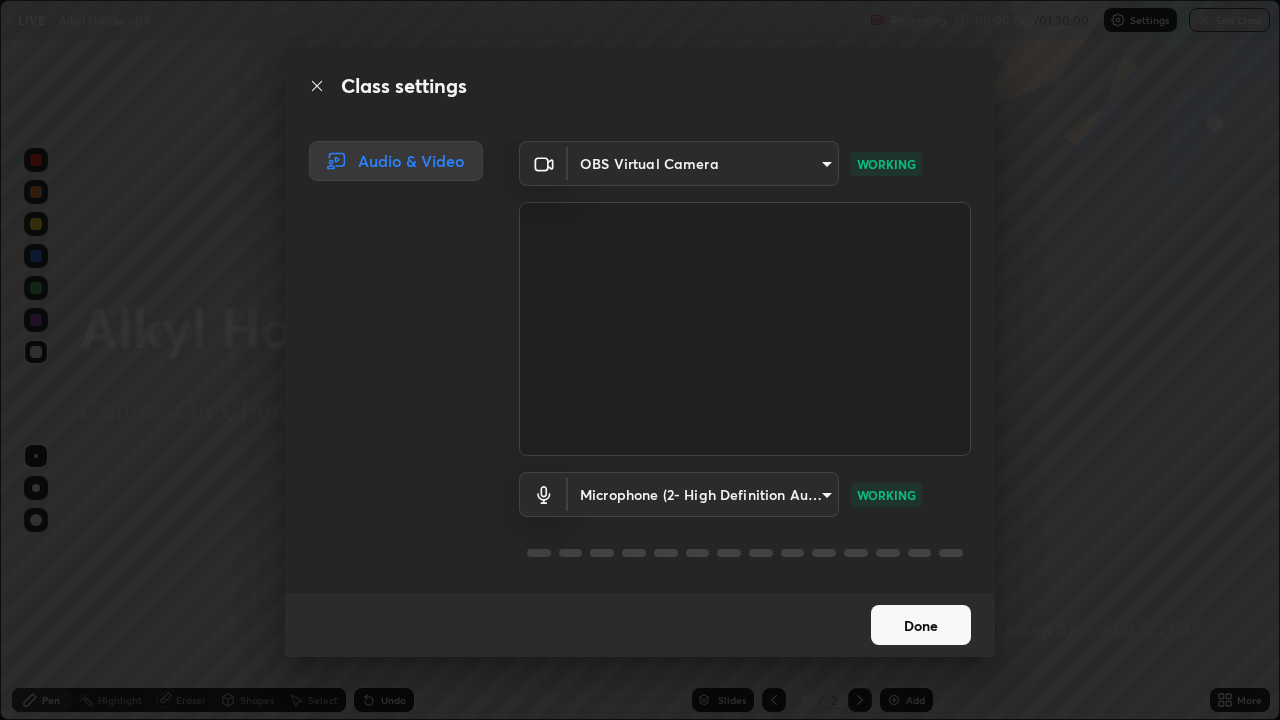 click on "Done" at bounding box center [921, 625] 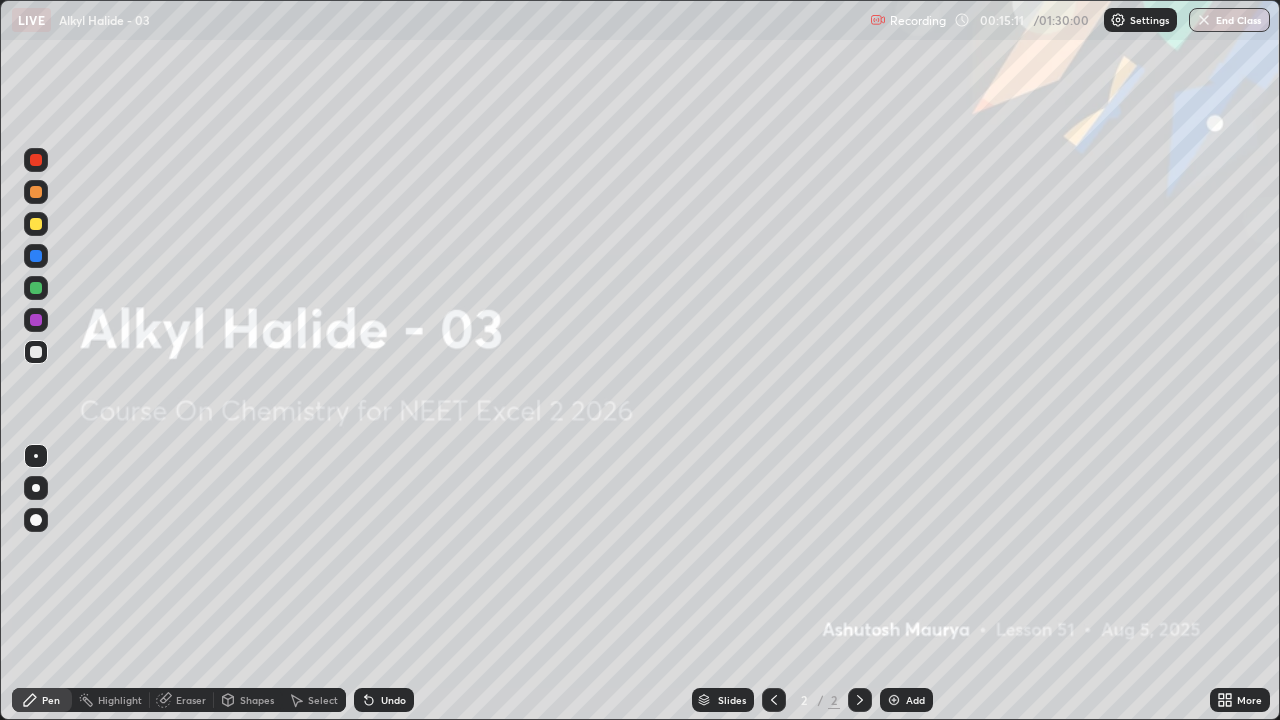 click on "Add" at bounding box center [915, 700] 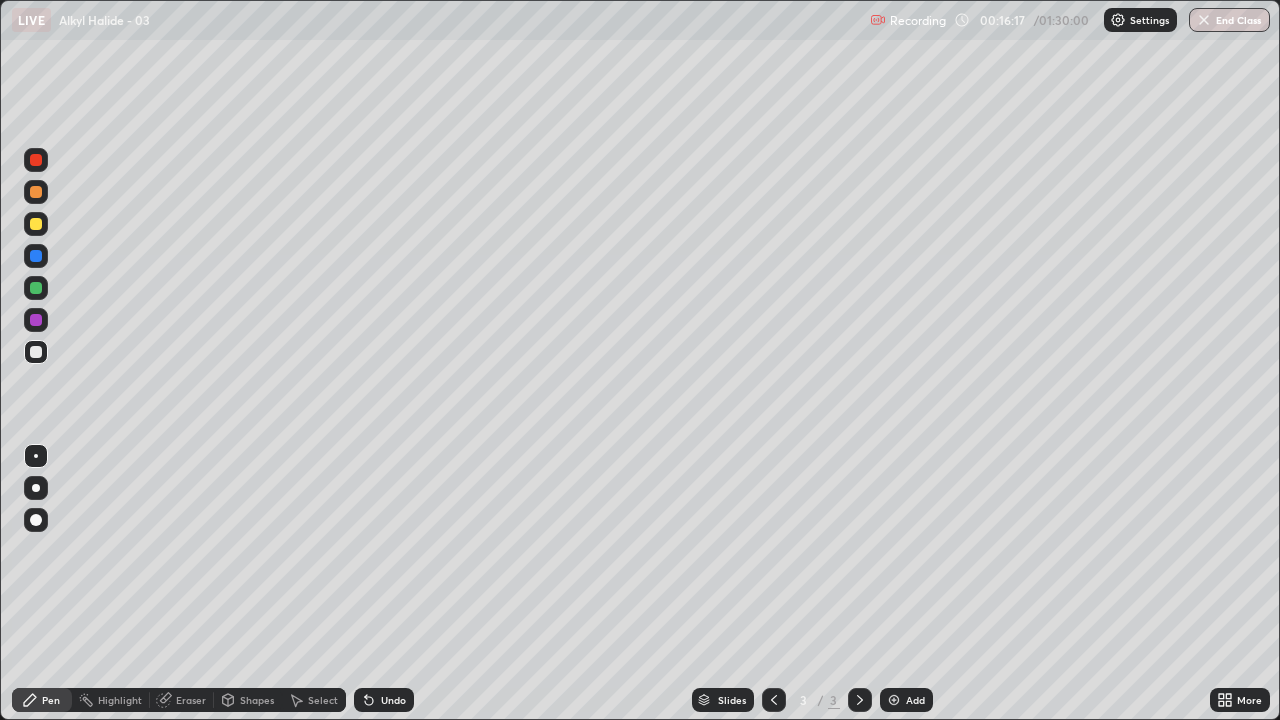 click at bounding box center [36, 224] 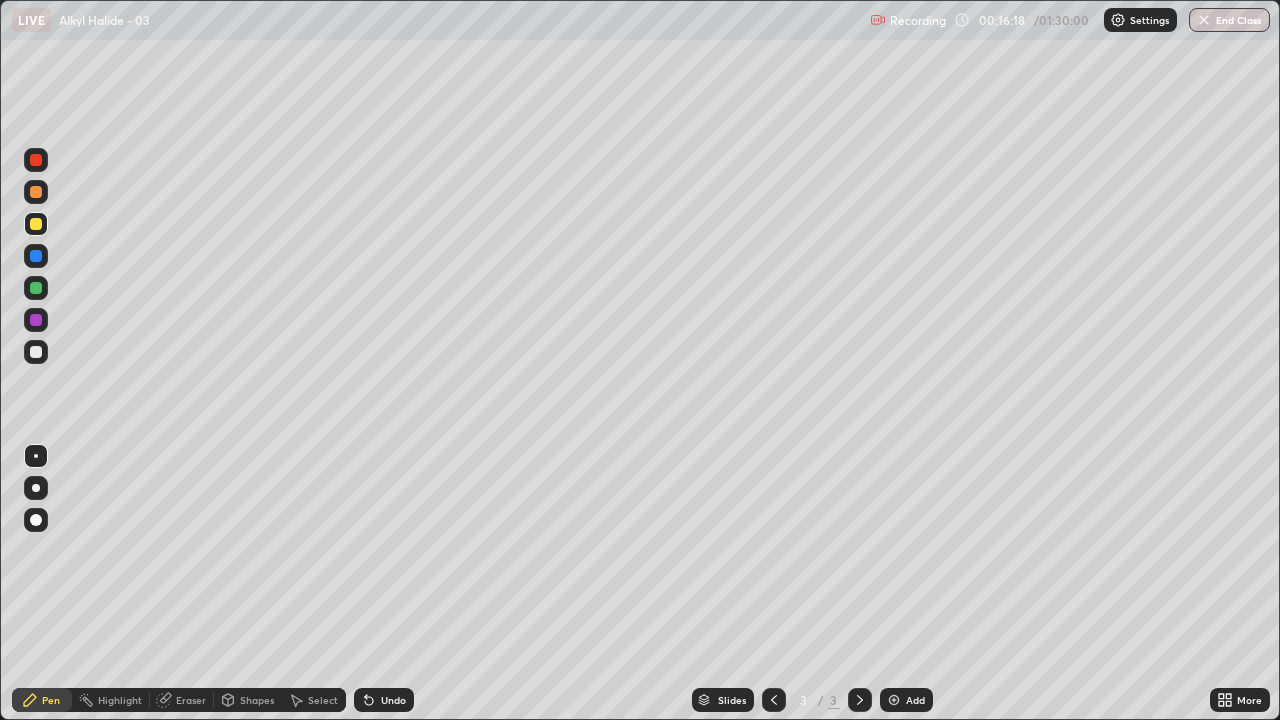 click at bounding box center [36, 488] 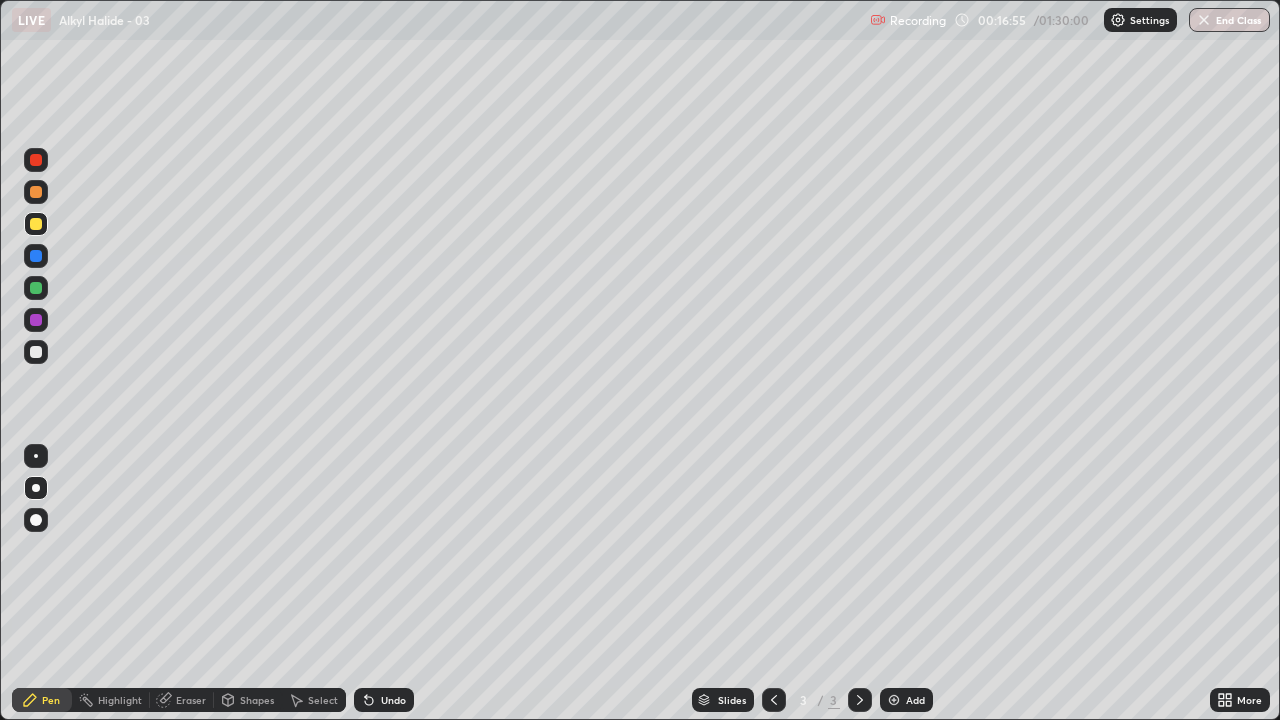 click at bounding box center [36, 352] 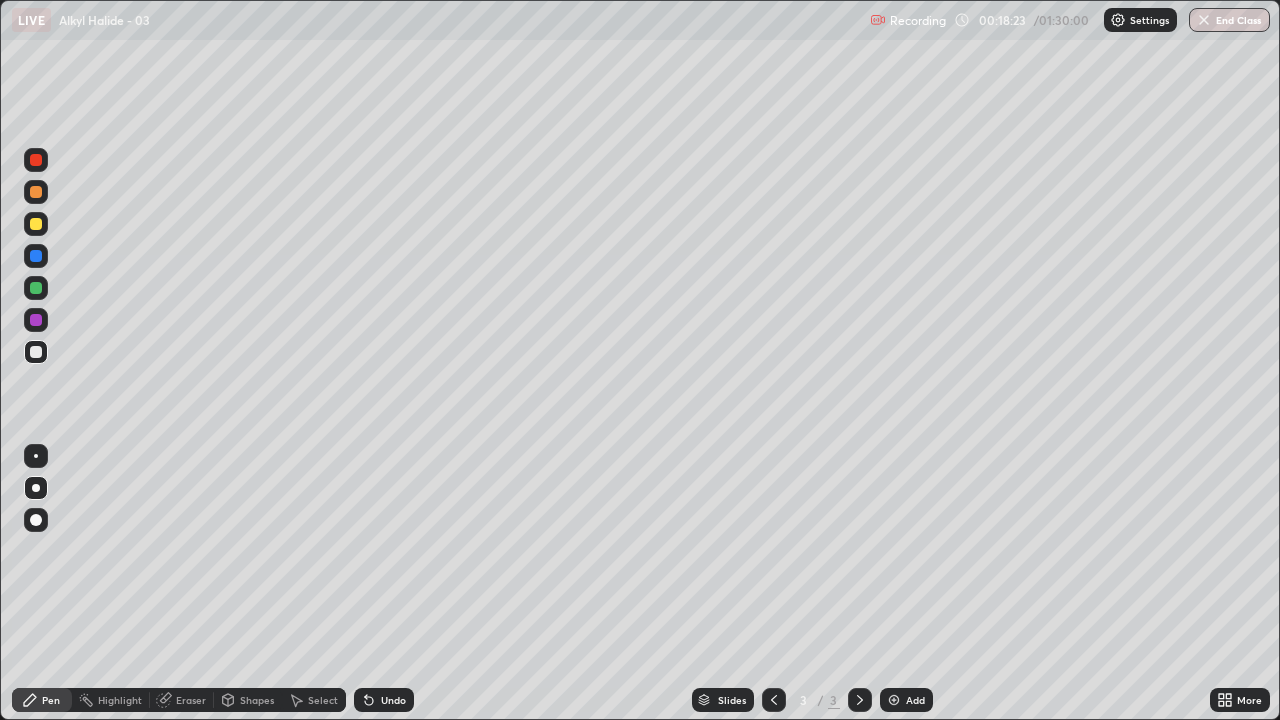 click on "Undo" at bounding box center [384, 700] 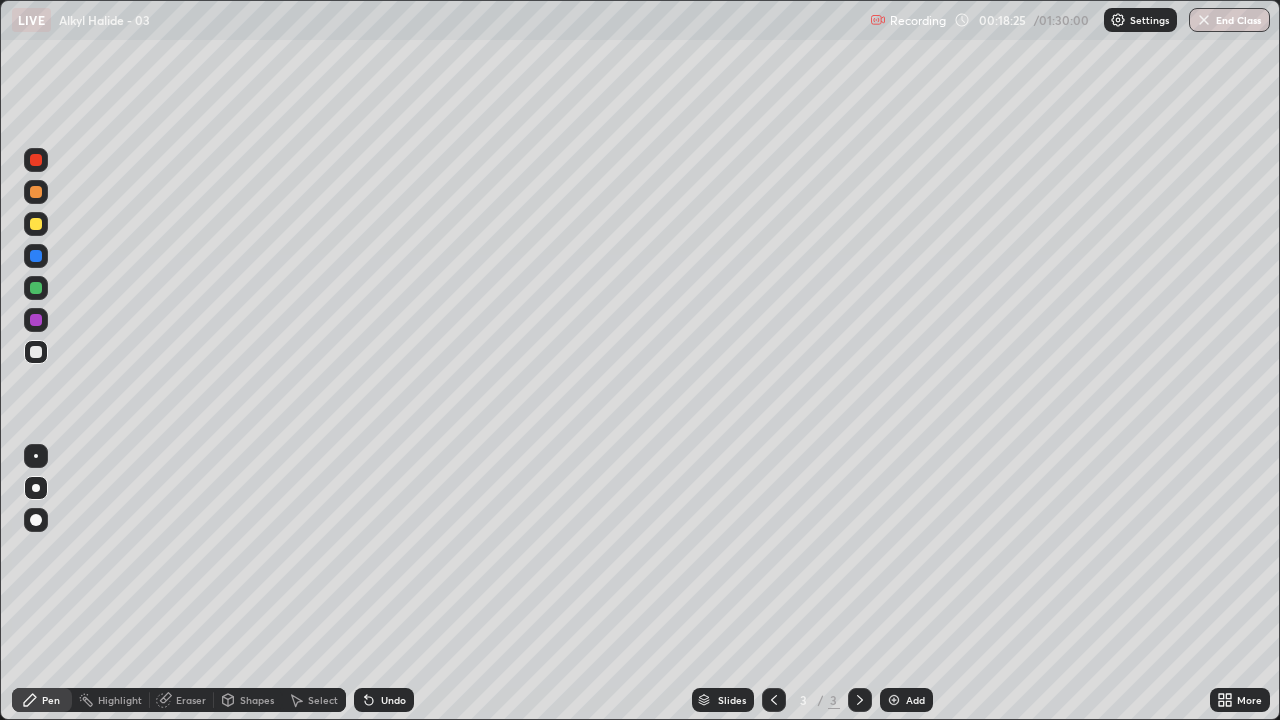 click on "Undo" at bounding box center (384, 700) 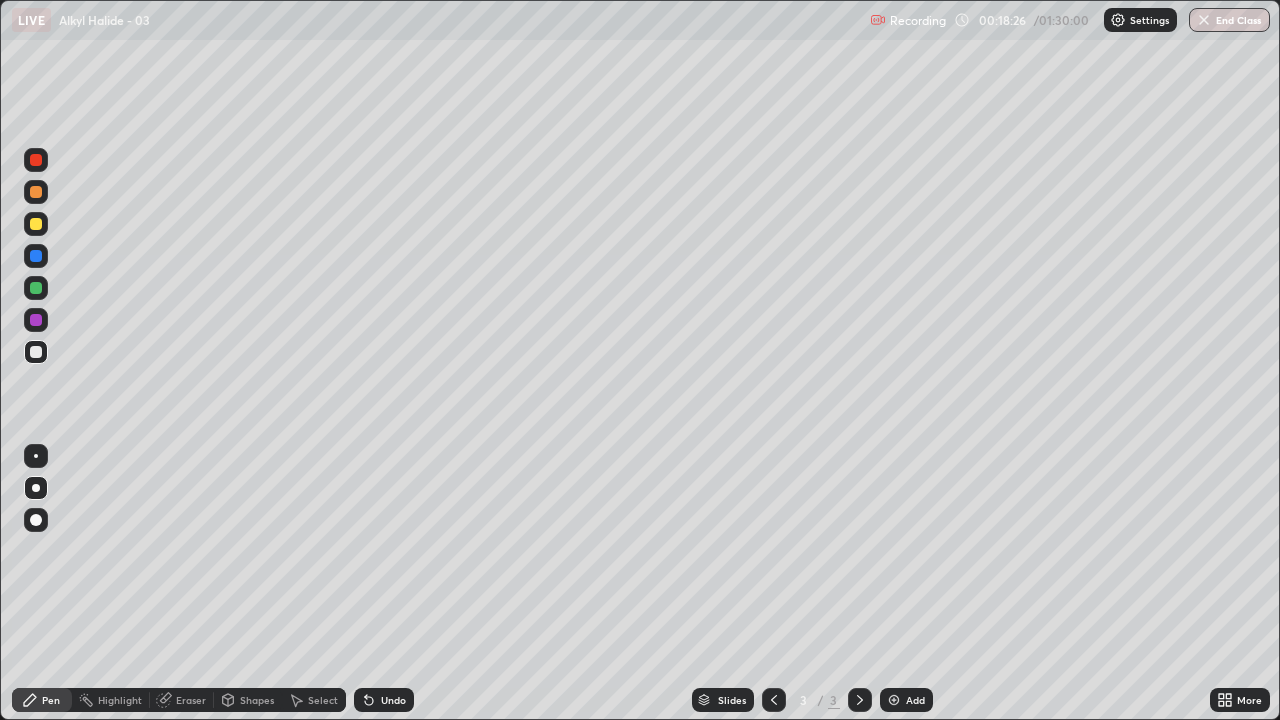 click on "Undo" at bounding box center [393, 700] 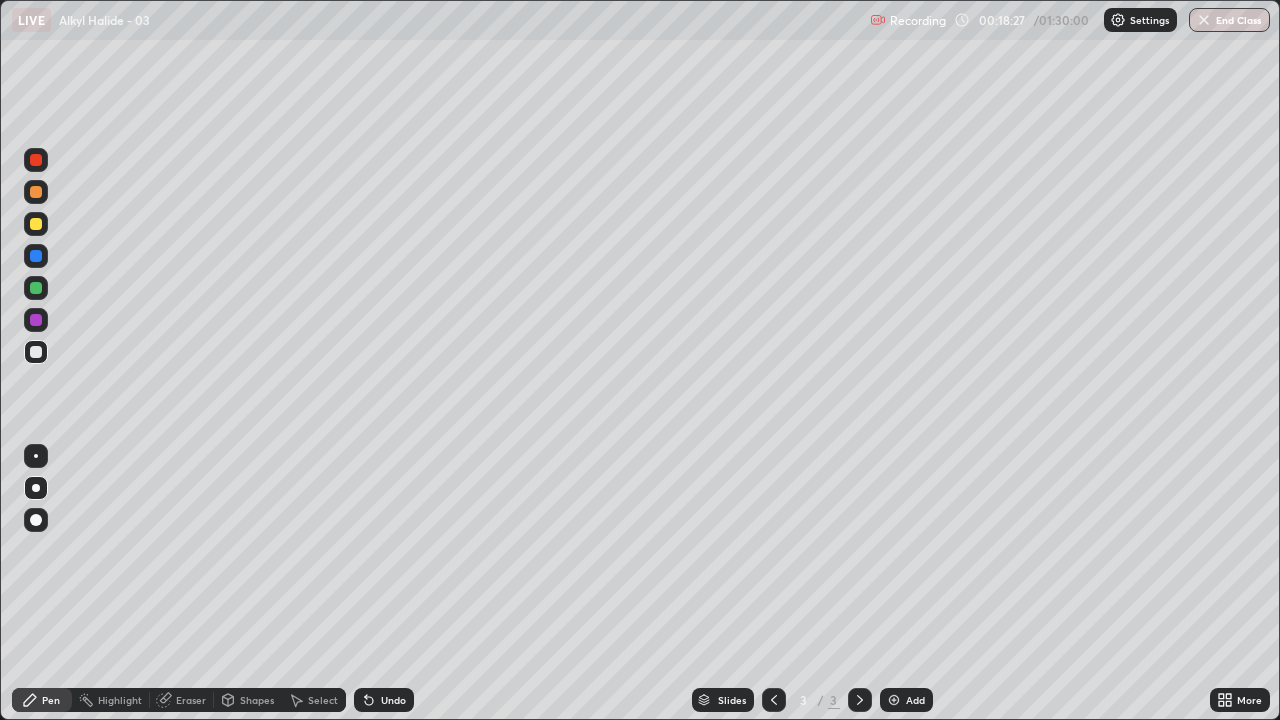 click on "Undo" at bounding box center (393, 700) 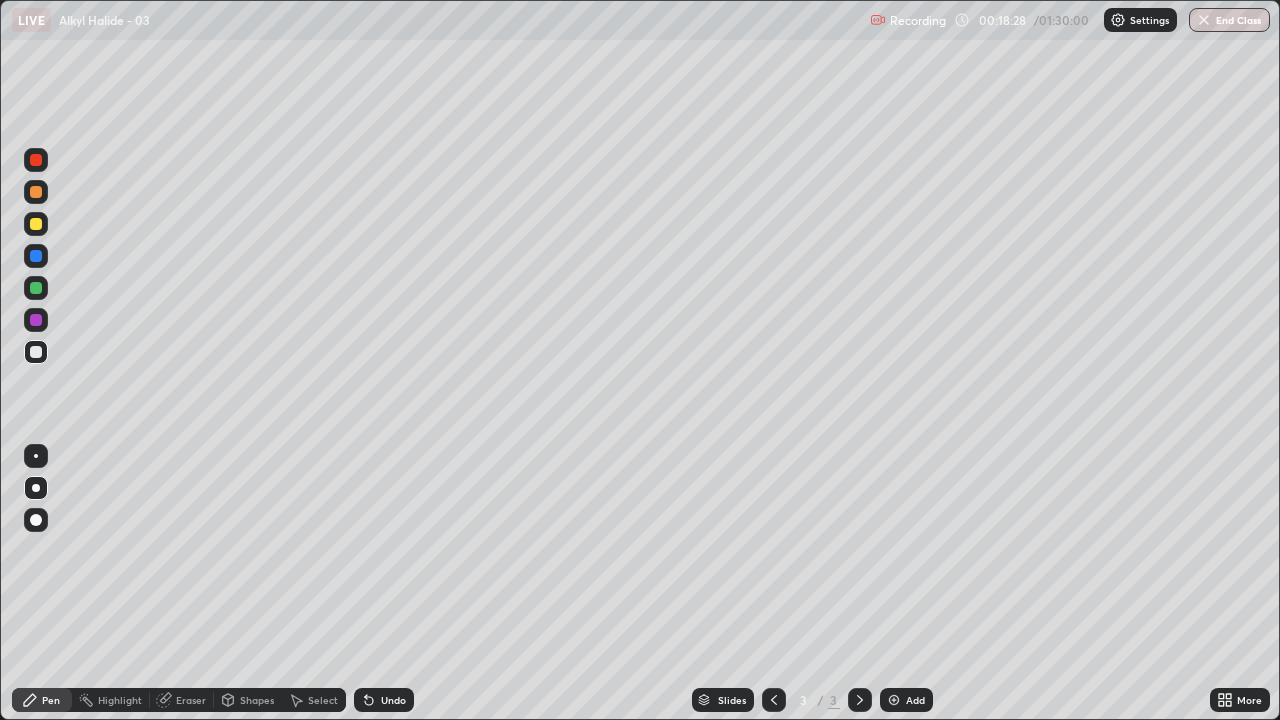 click on "Undo" at bounding box center (393, 700) 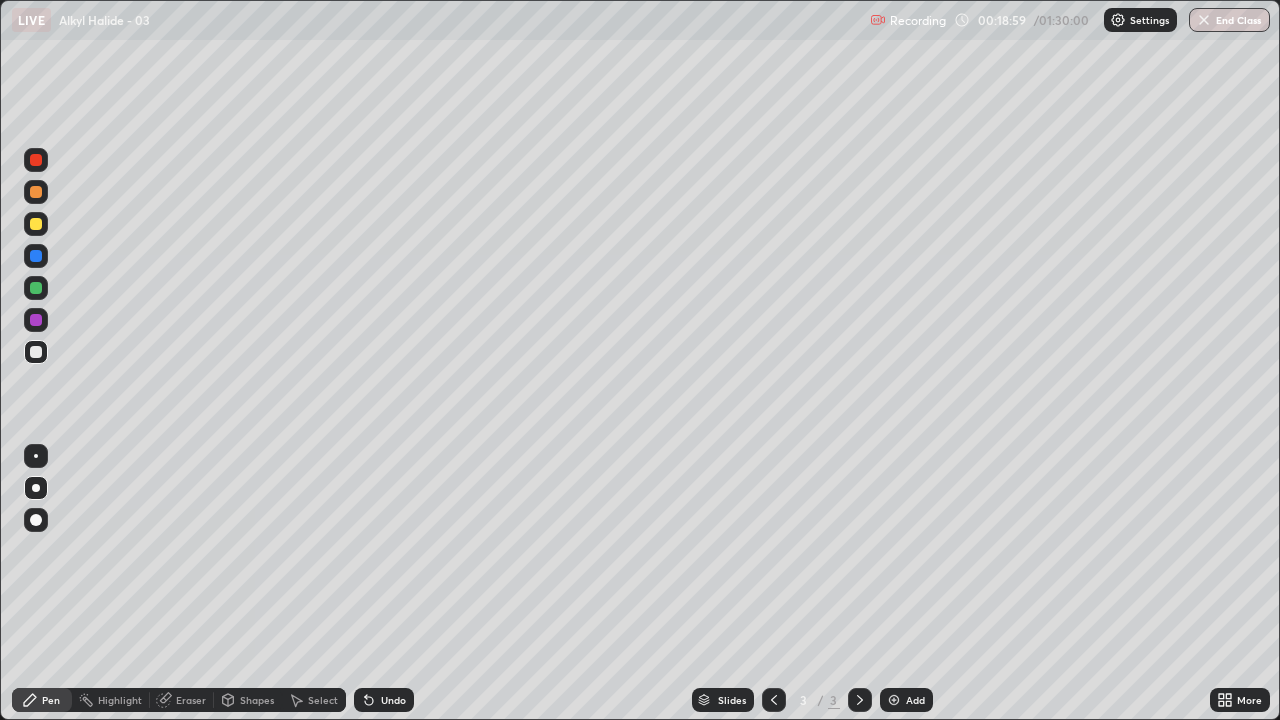 click on "Undo" at bounding box center [393, 700] 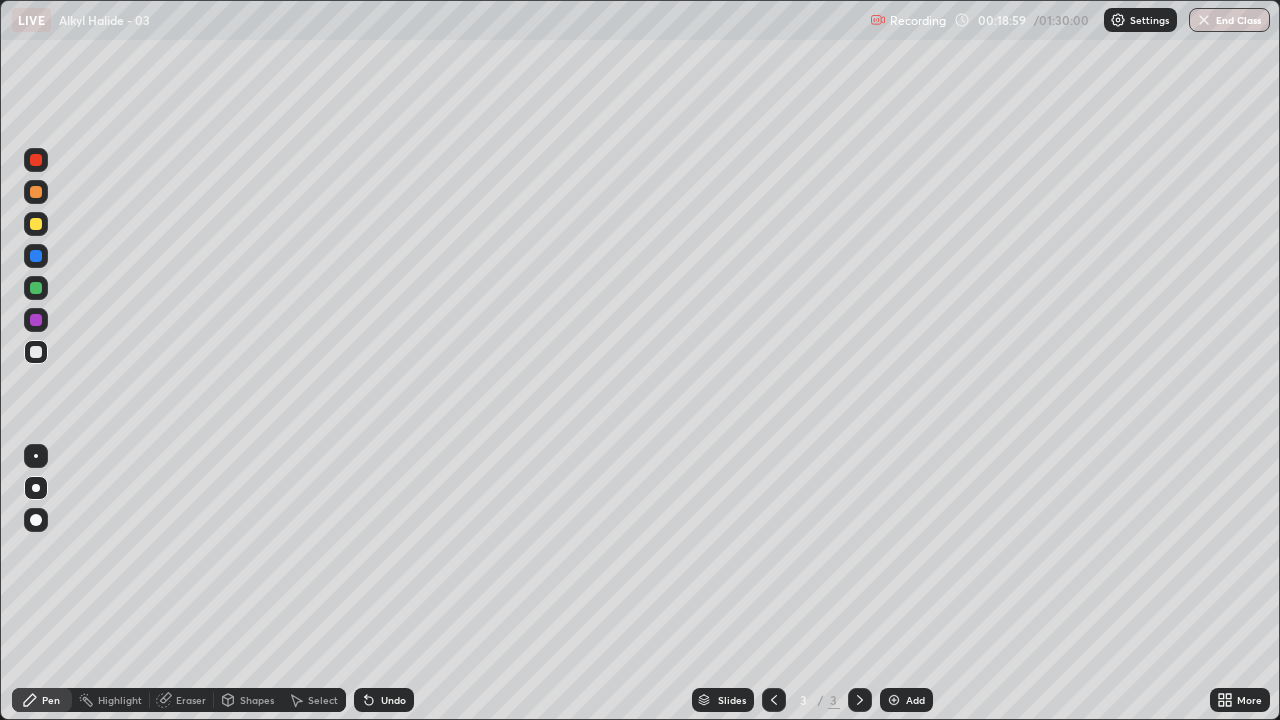 click on "Undo" at bounding box center (393, 700) 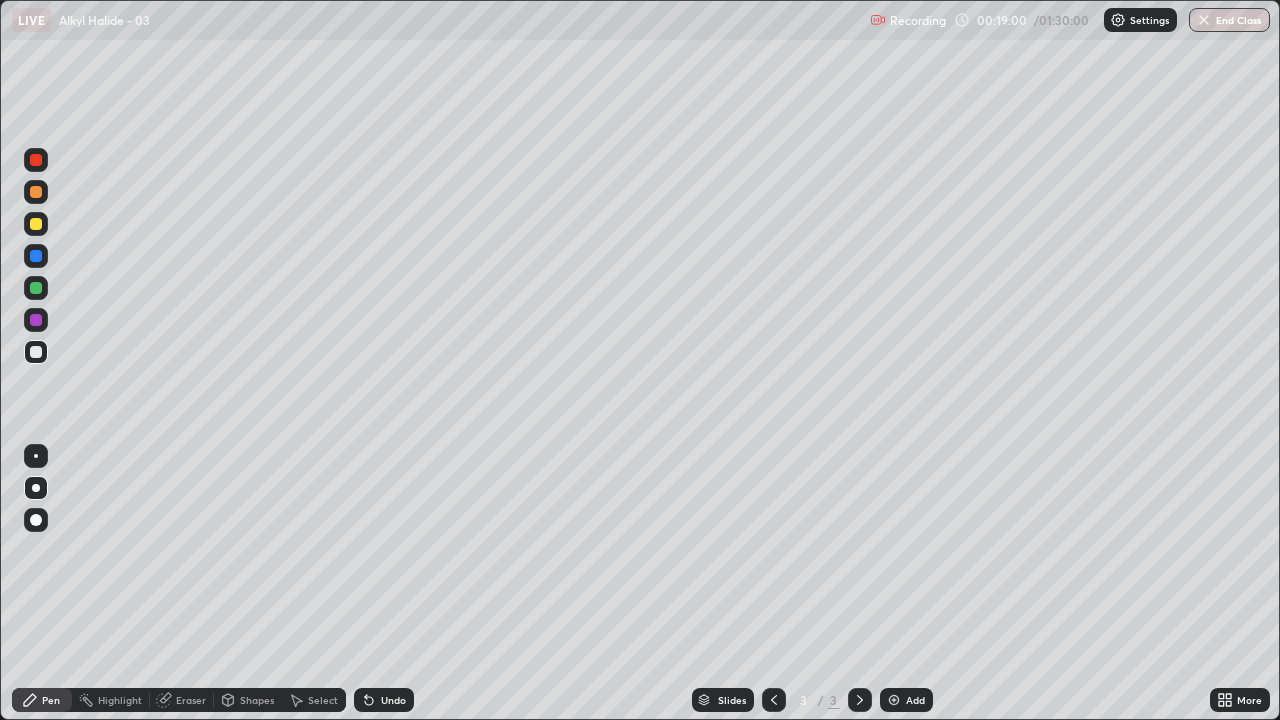 click on "Undo" at bounding box center (393, 700) 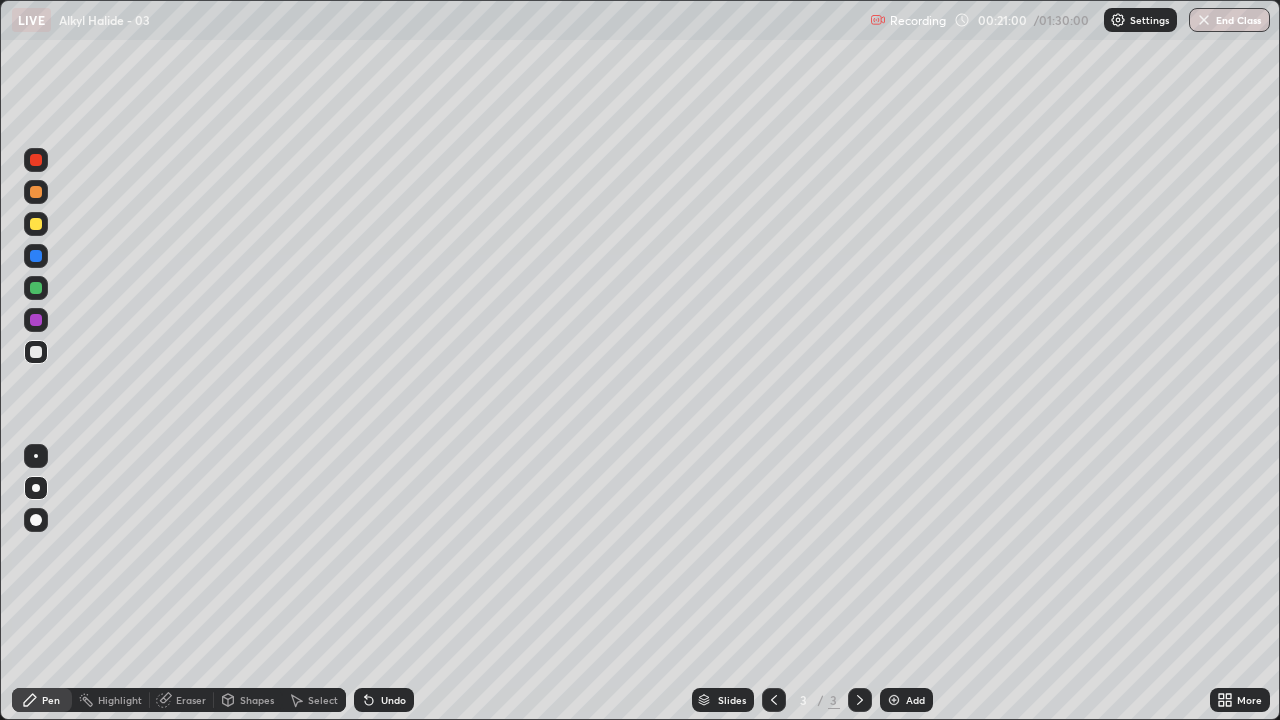 click at bounding box center (36, 288) 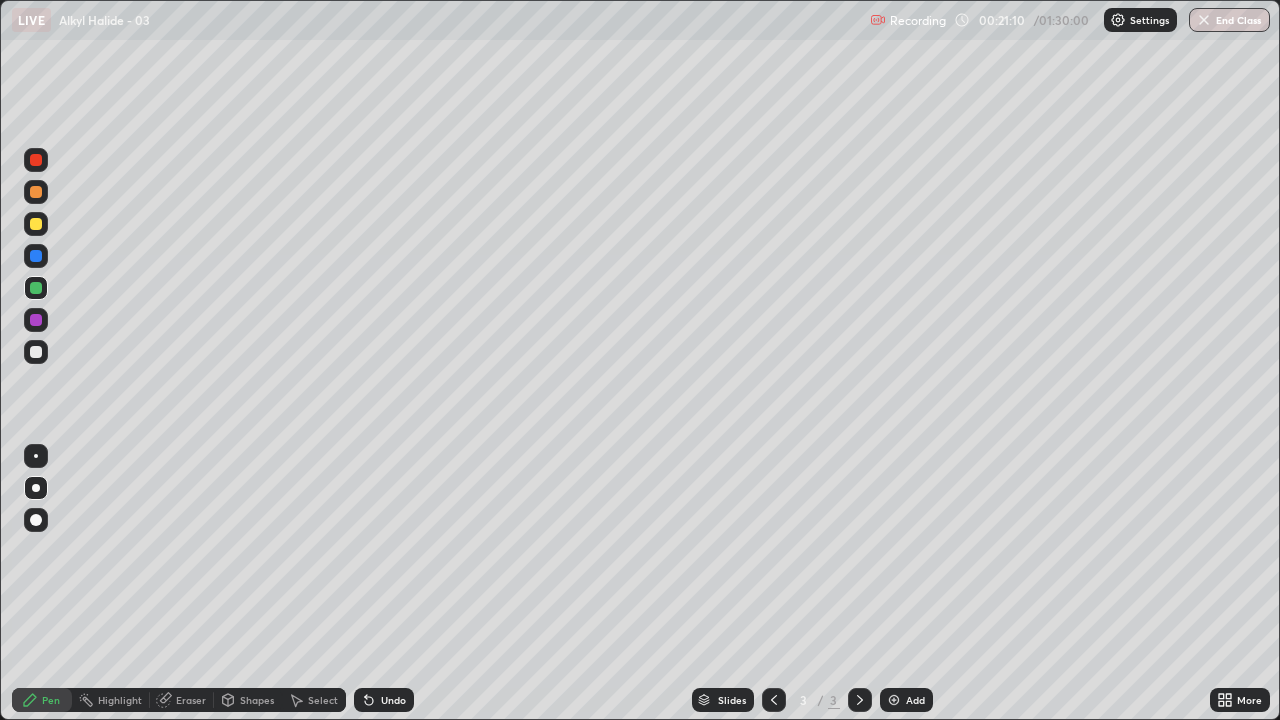 click at bounding box center (36, 352) 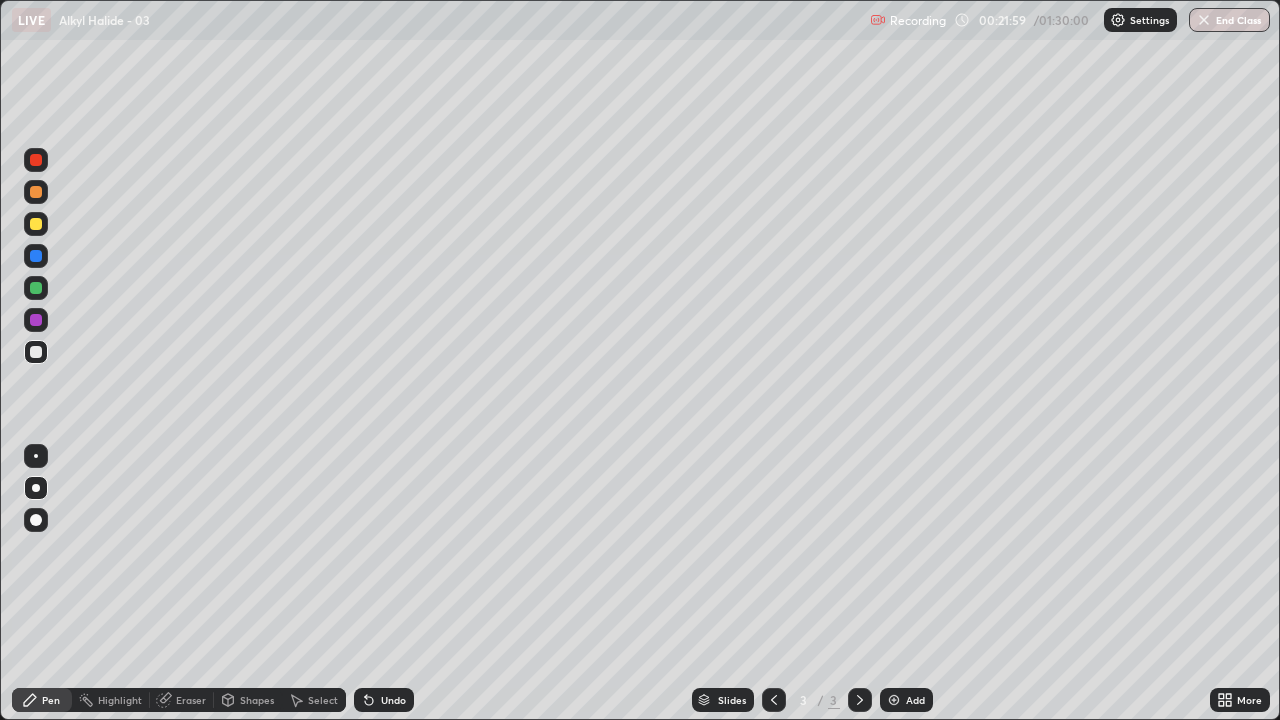 click on "Add" at bounding box center [915, 700] 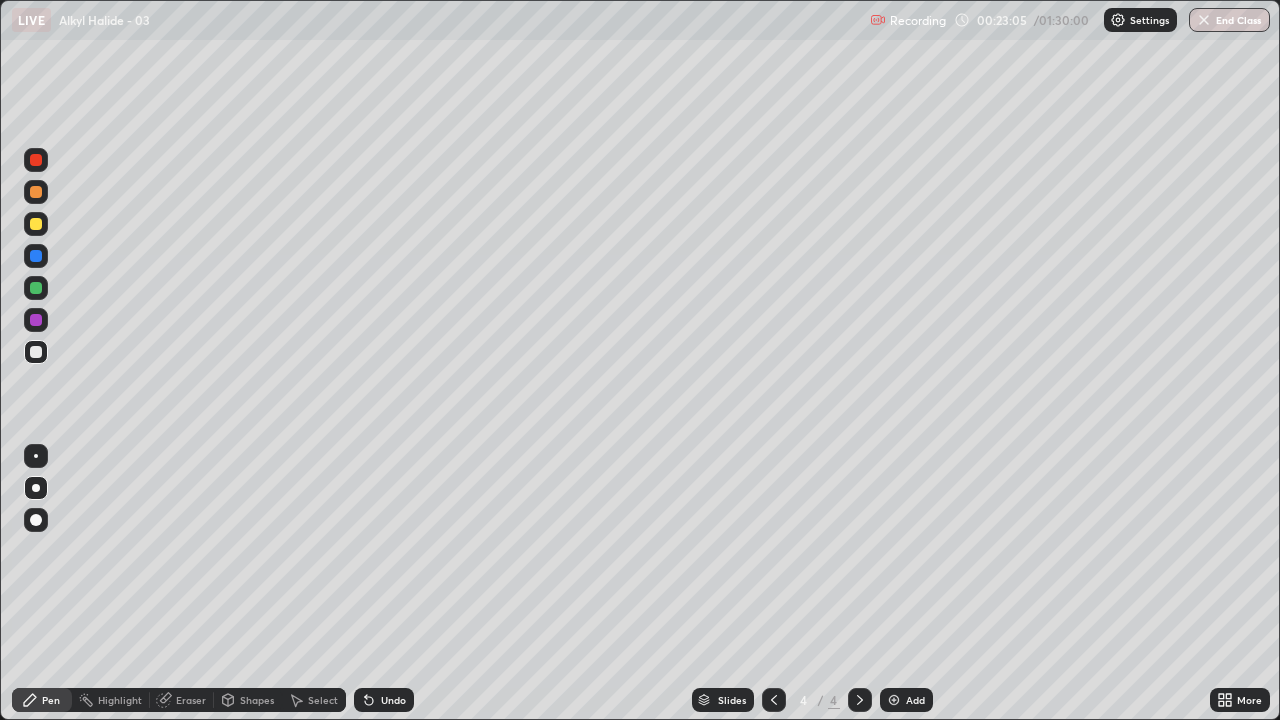 click 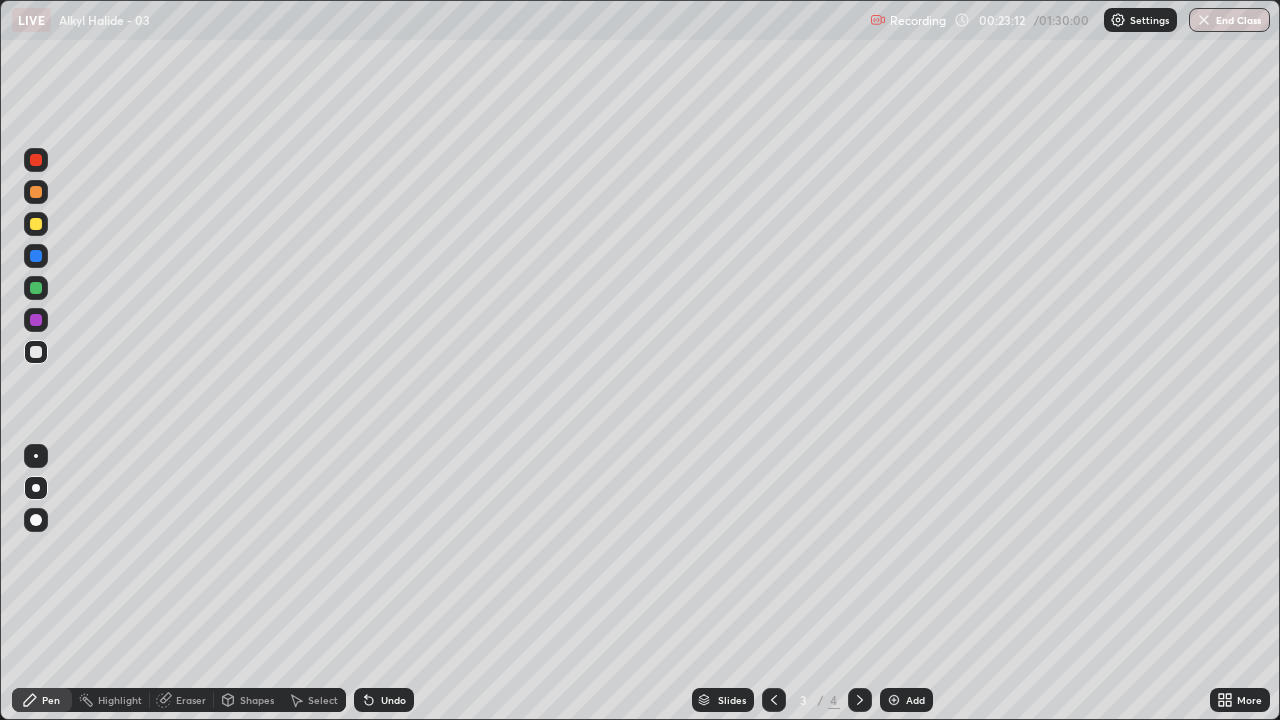 click at bounding box center (860, 700) 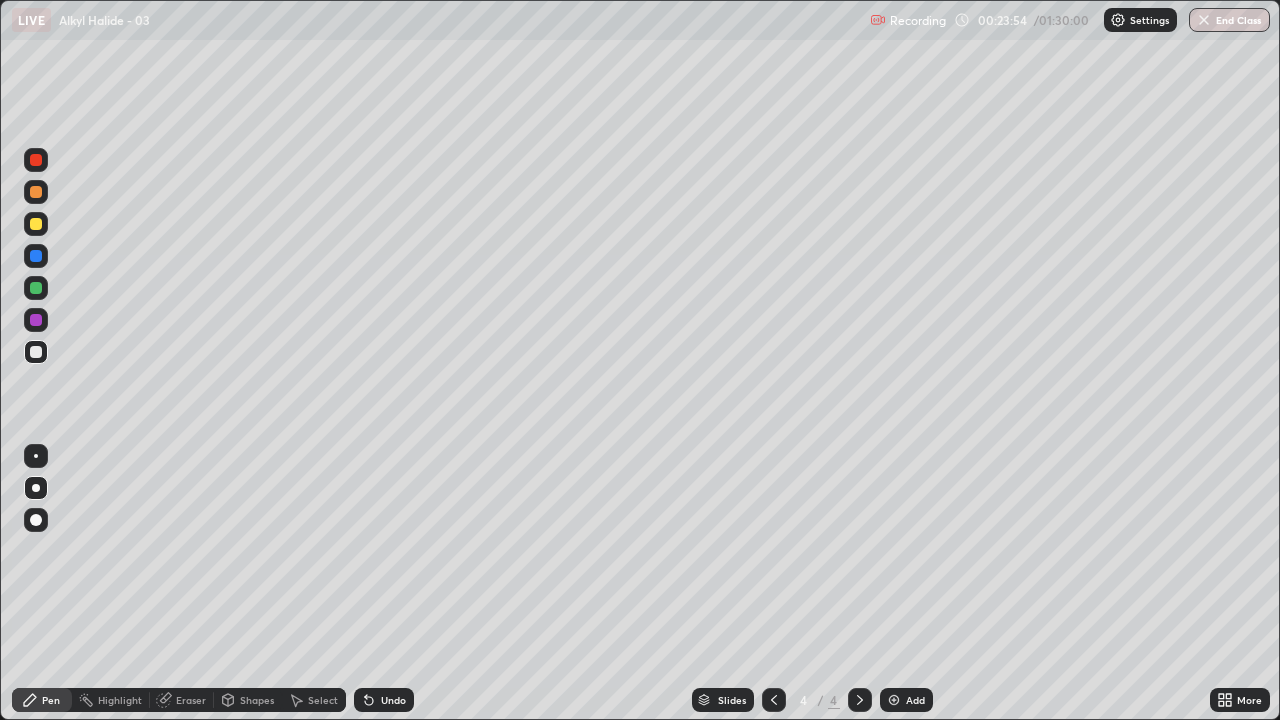 click on "Undo" at bounding box center (384, 700) 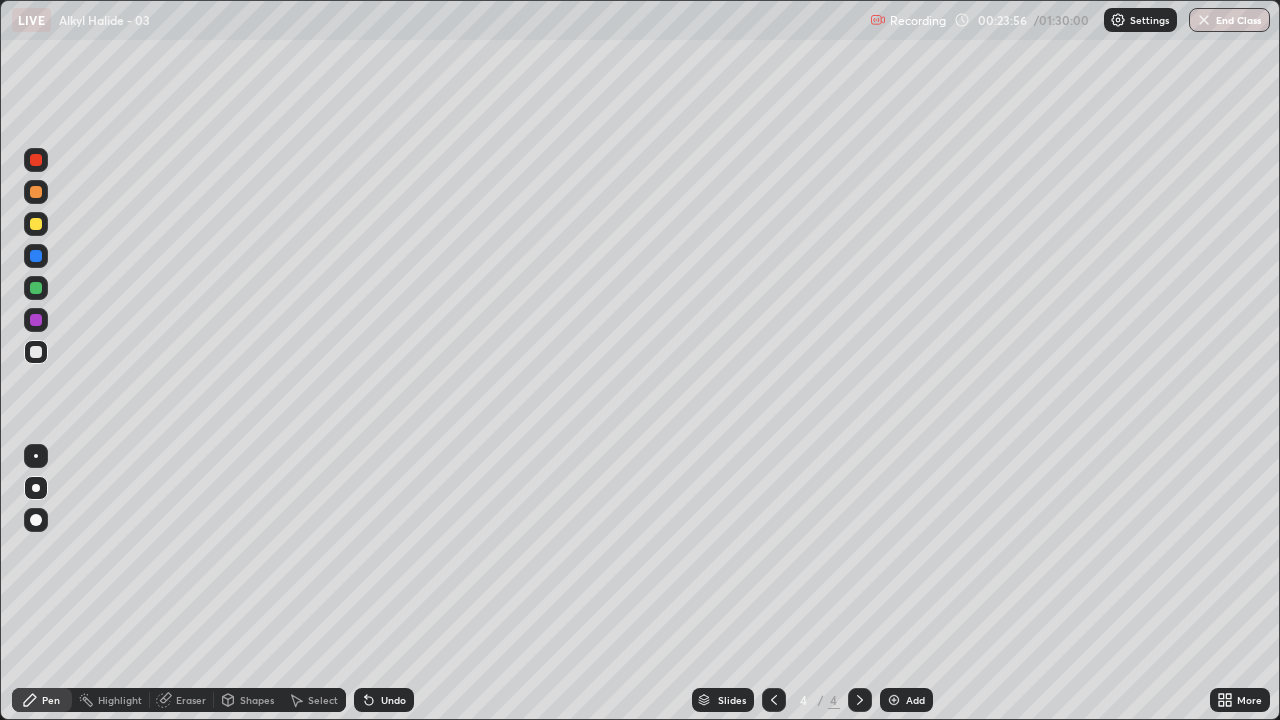 click on "Undo" at bounding box center [393, 700] 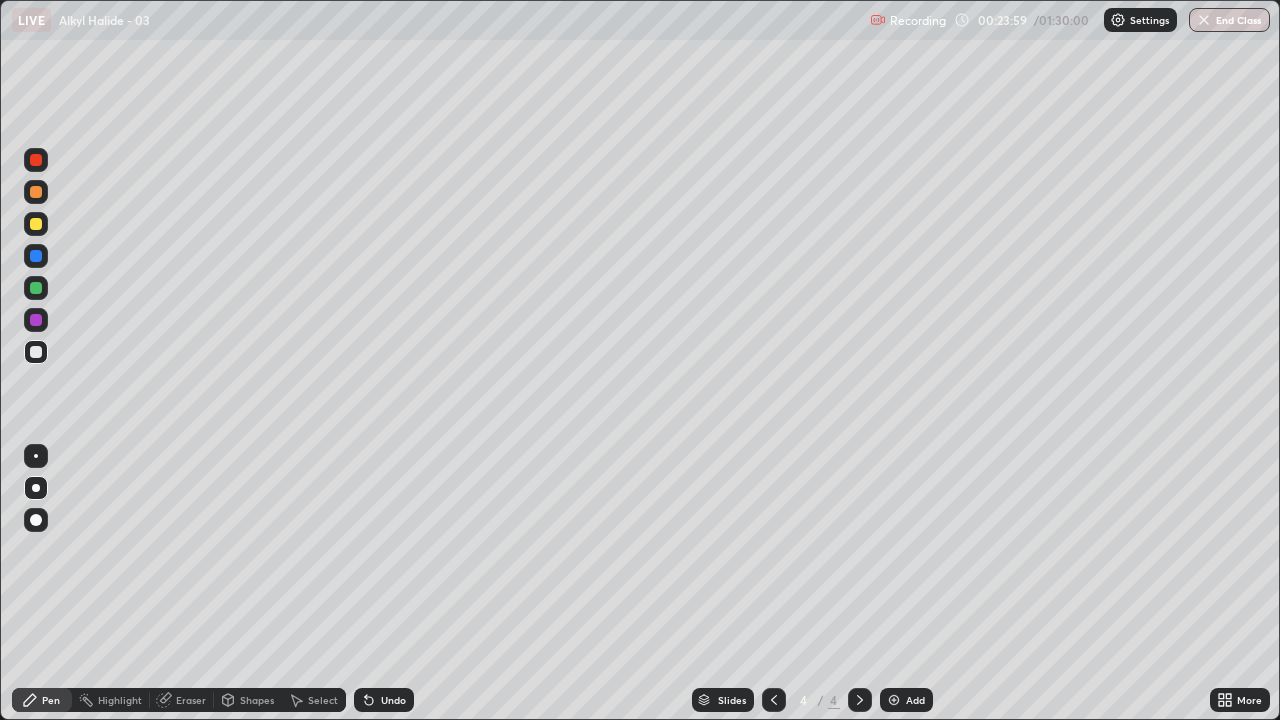 click on "Undo" at bounding box center [384, 700] 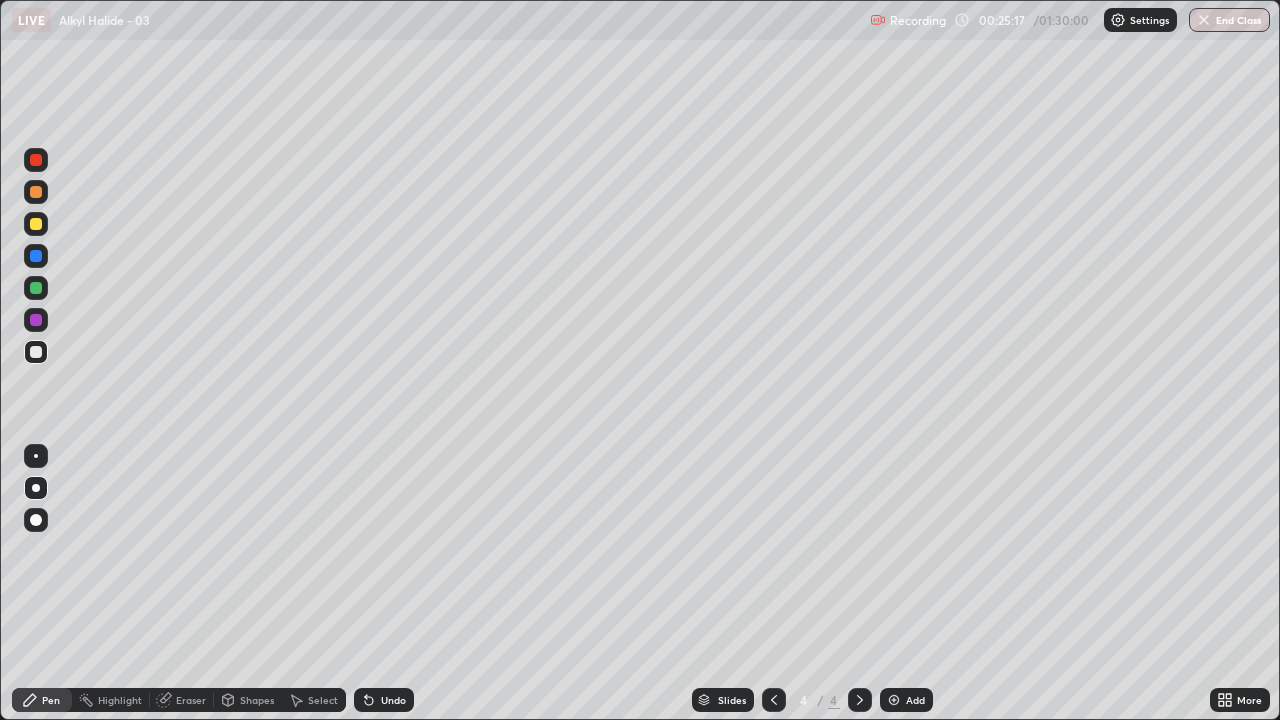 click 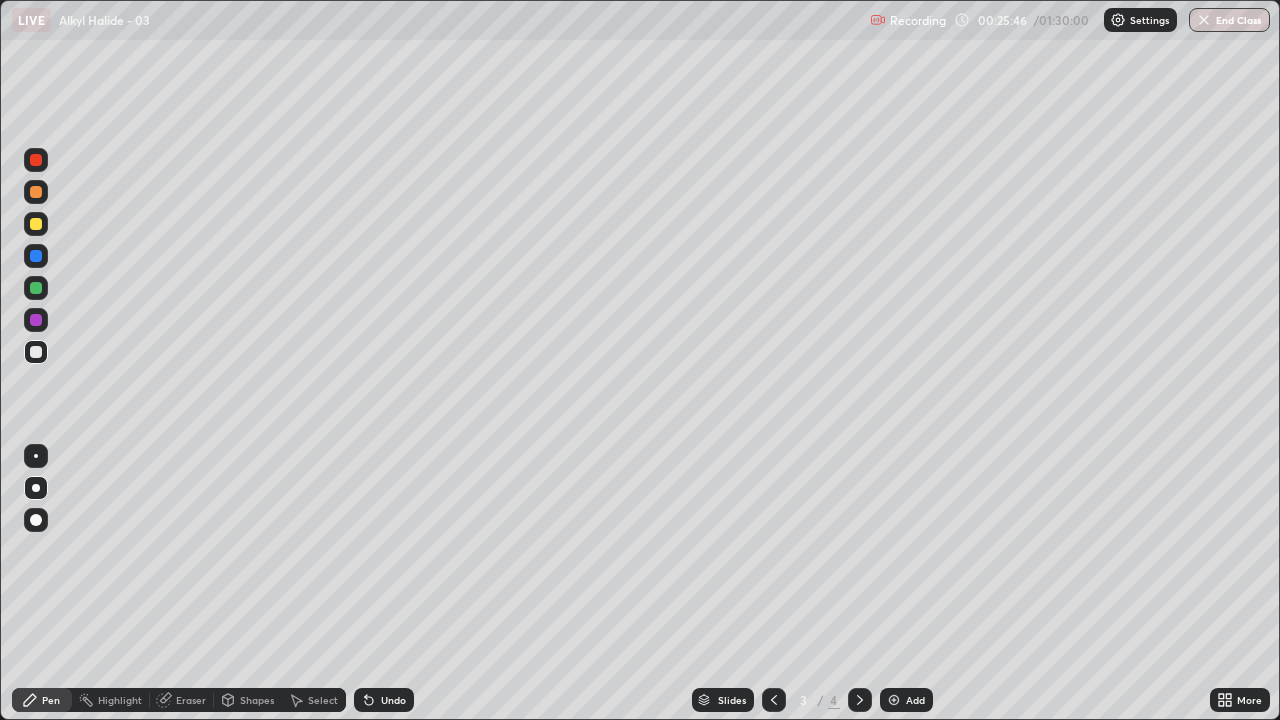 click 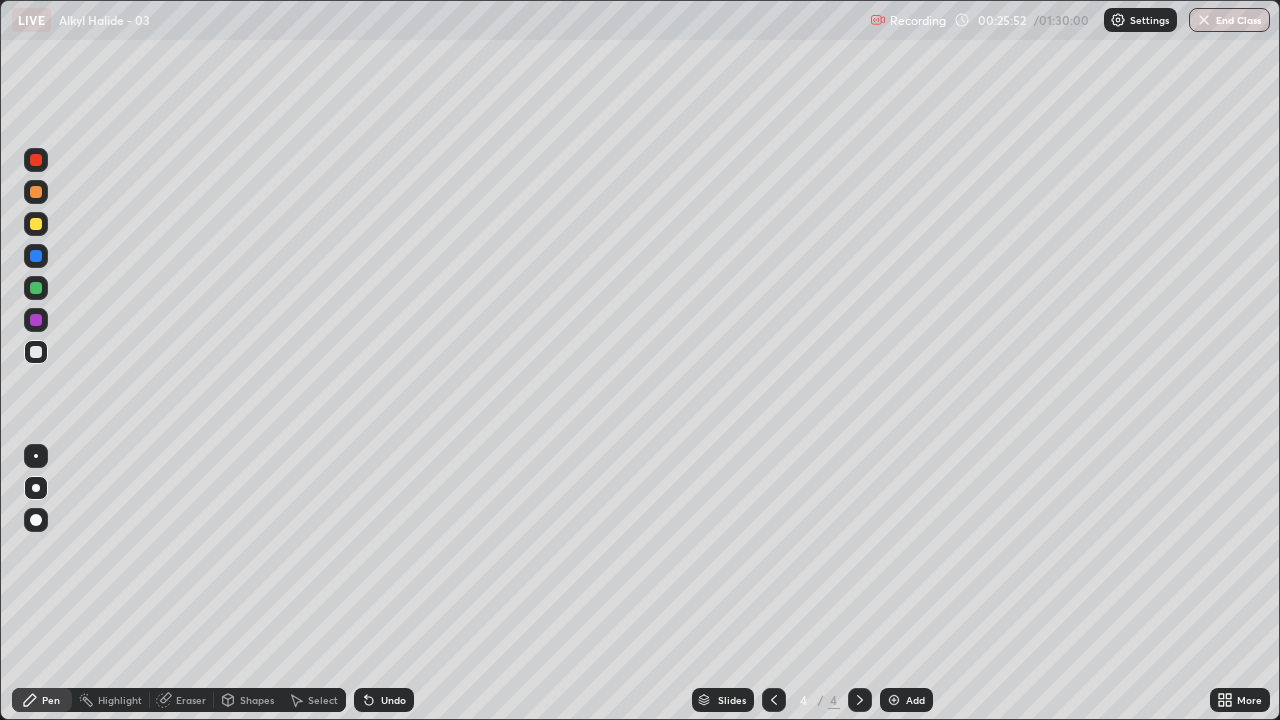 click on "Add" at bounding box center (915, 700) 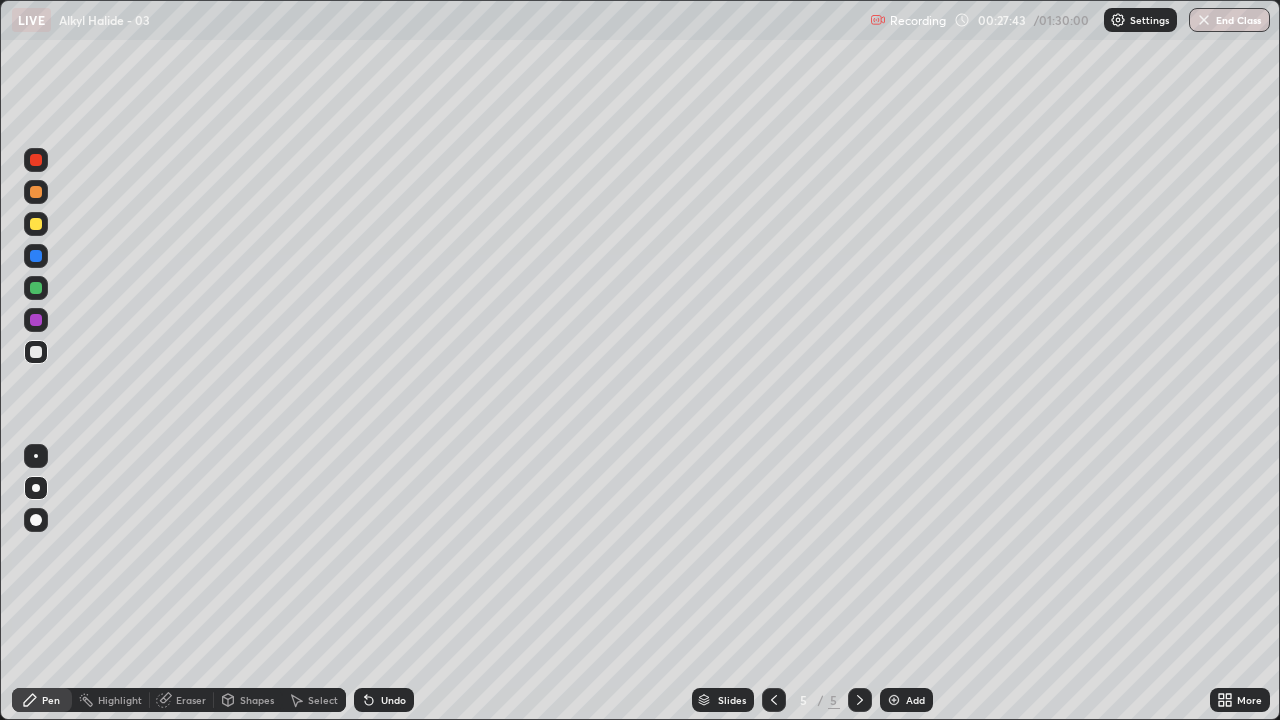 click on "Eraser" at bounding box center [191, 700] 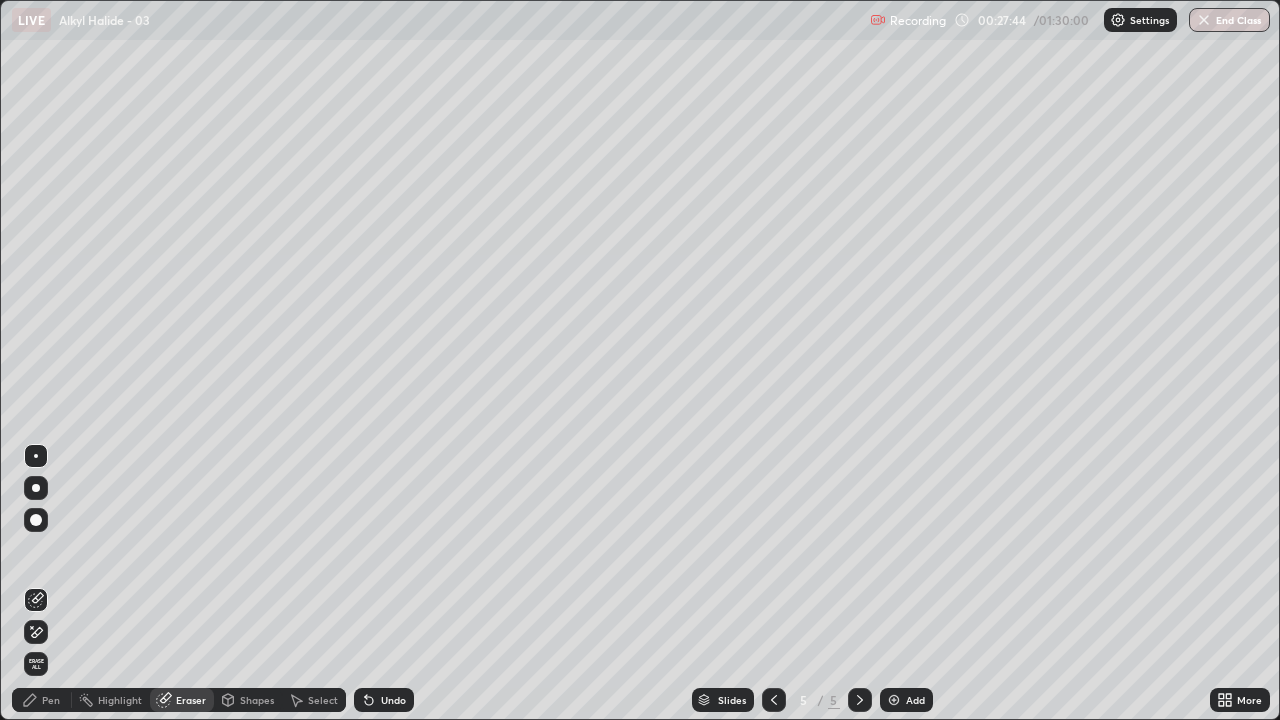 click 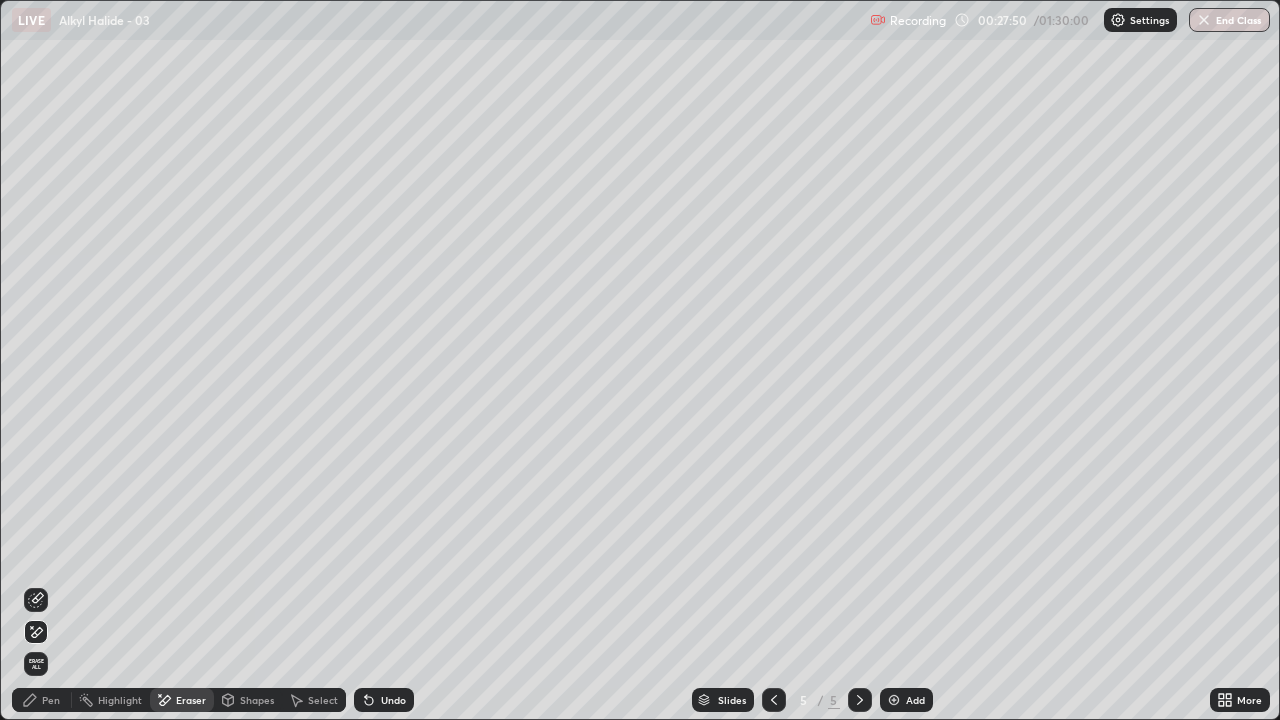 click on "Pen" at bounding box center (51, 700) 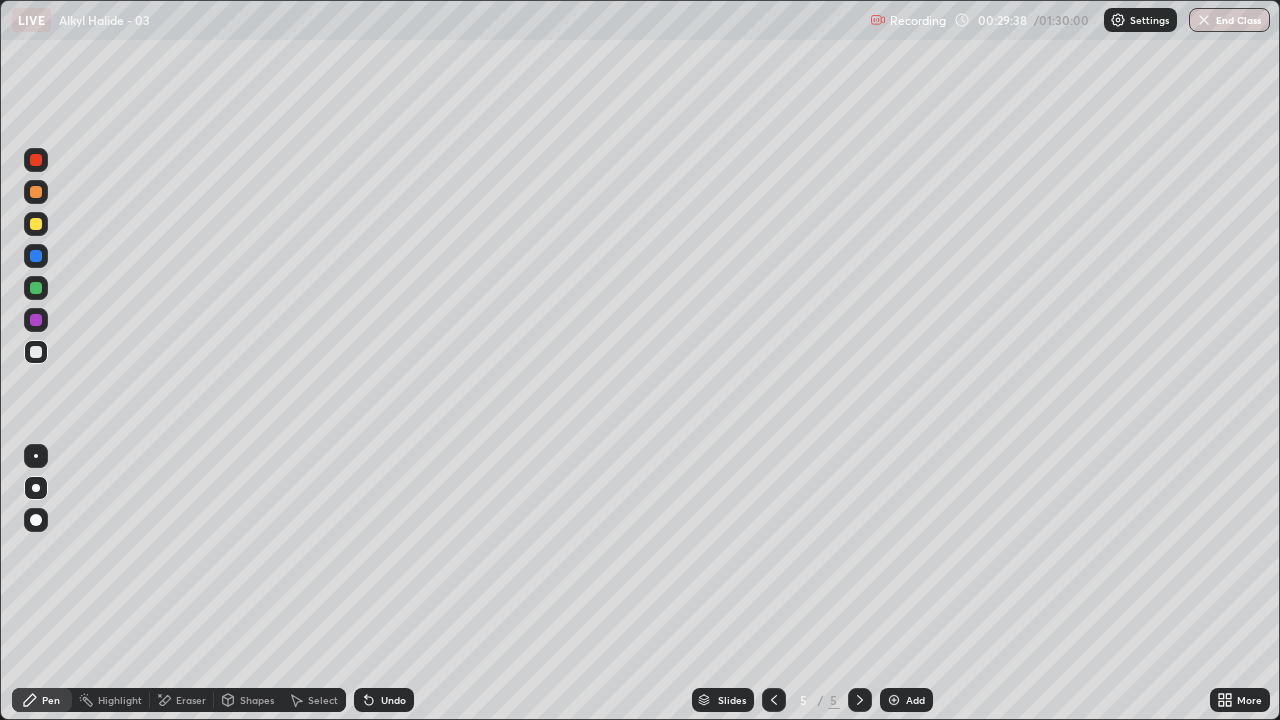 click at bounding box center [36, 288] 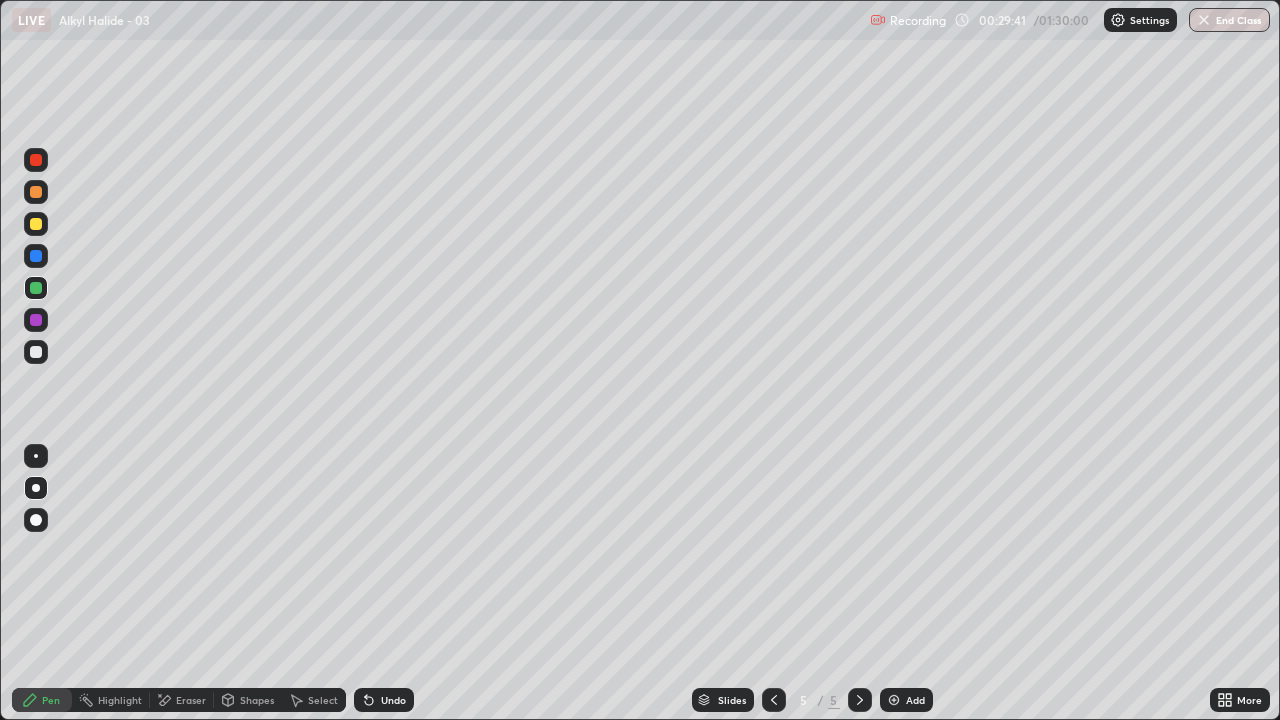 click at bounding box center [36, 352] 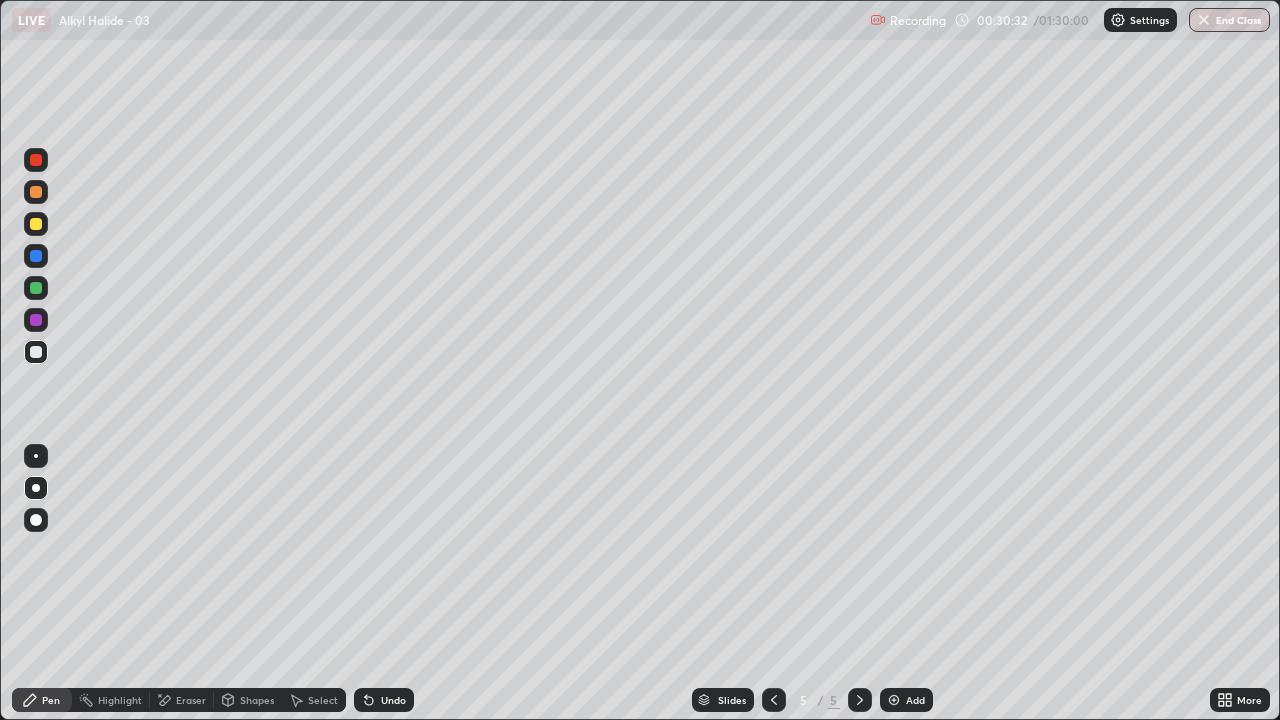 click on "Eraser" at bounding box center [191, 700] 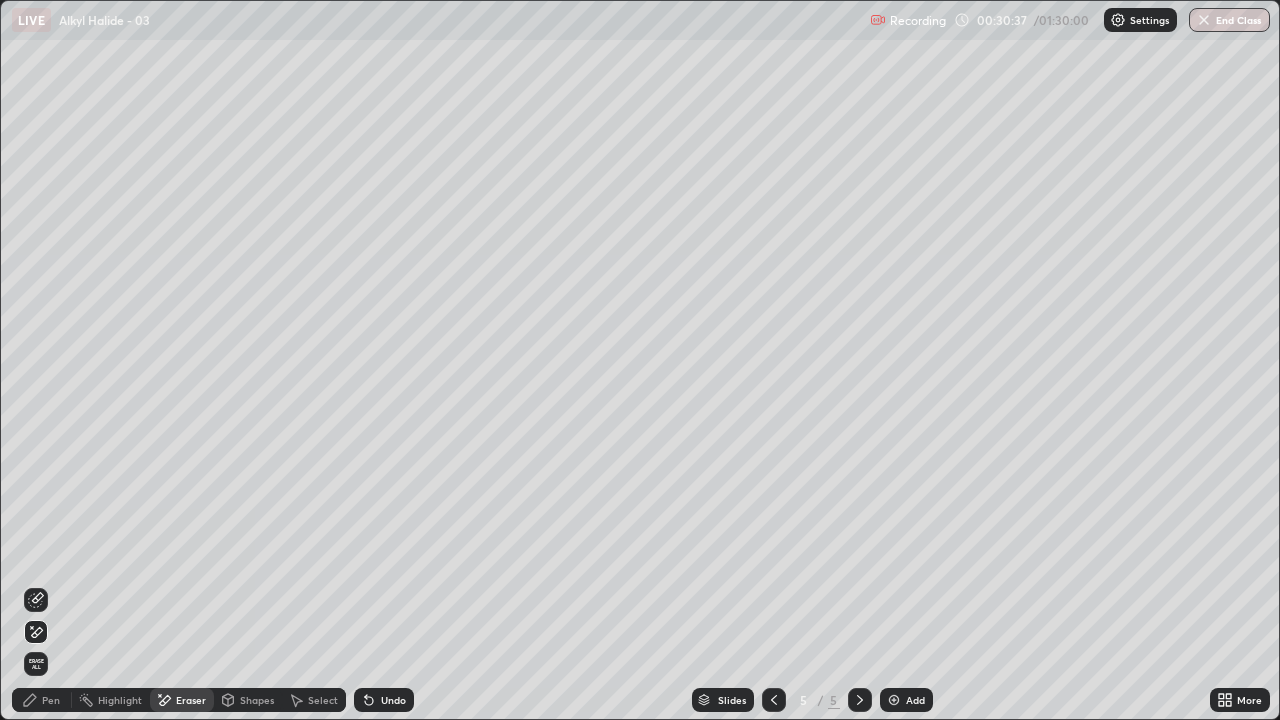 click on "Pen" at bounding box center (51, 700) 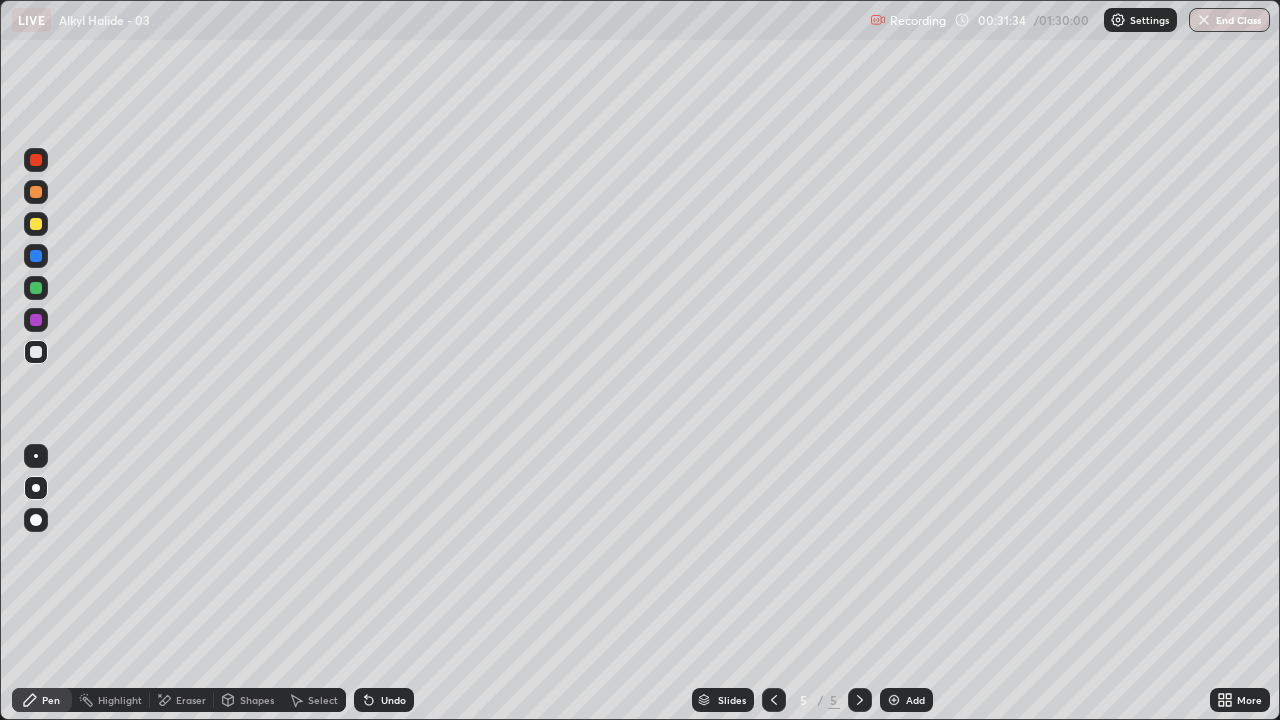 click at bounding box center [894, 700] 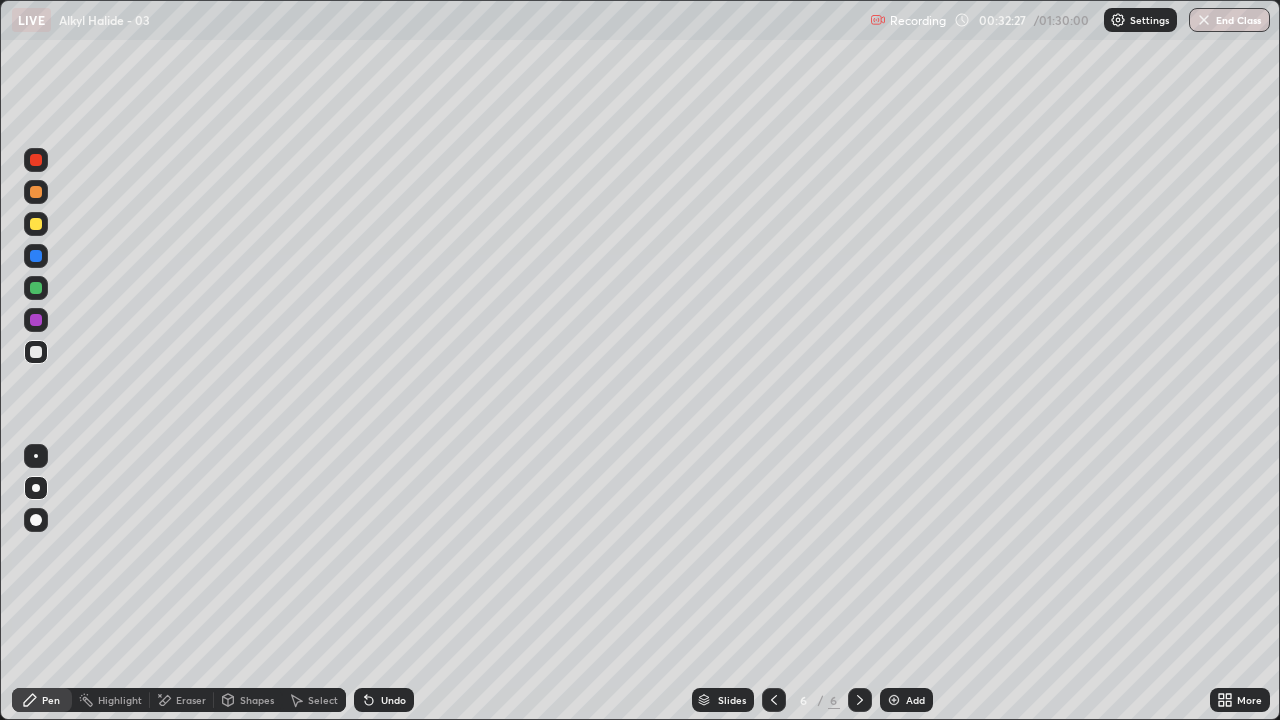 click at bounding box center [774, 700] 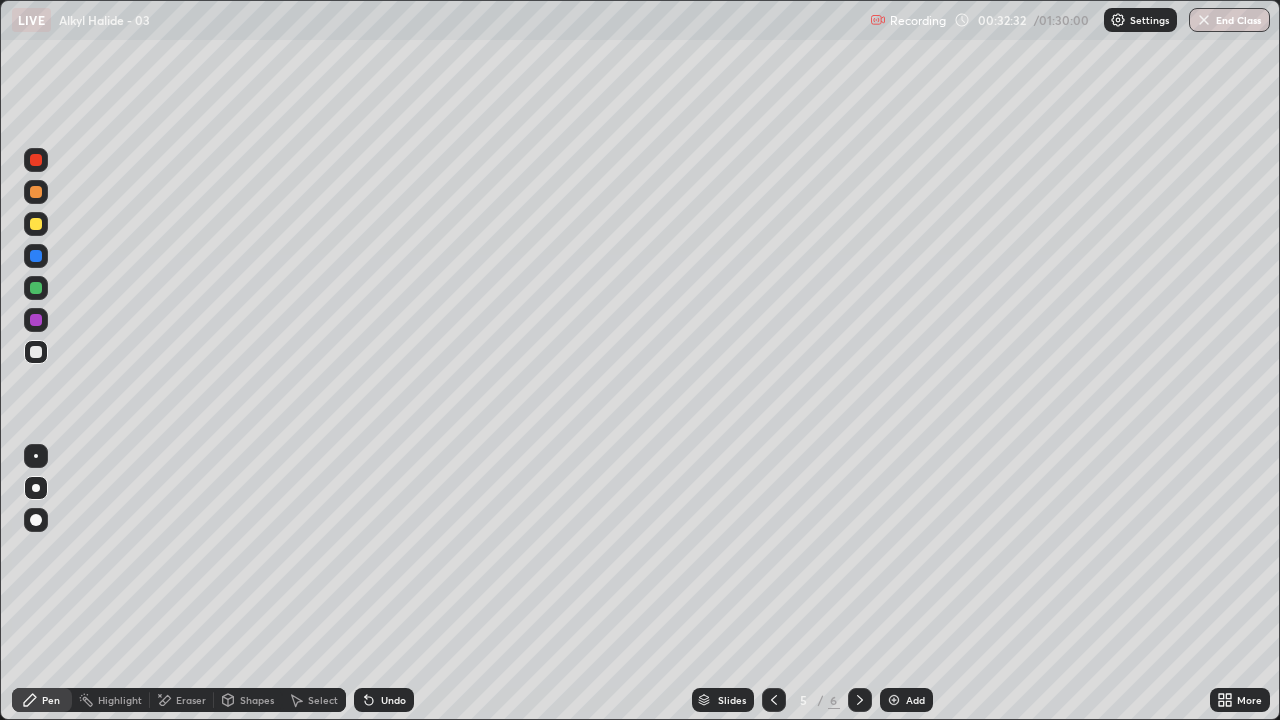 click 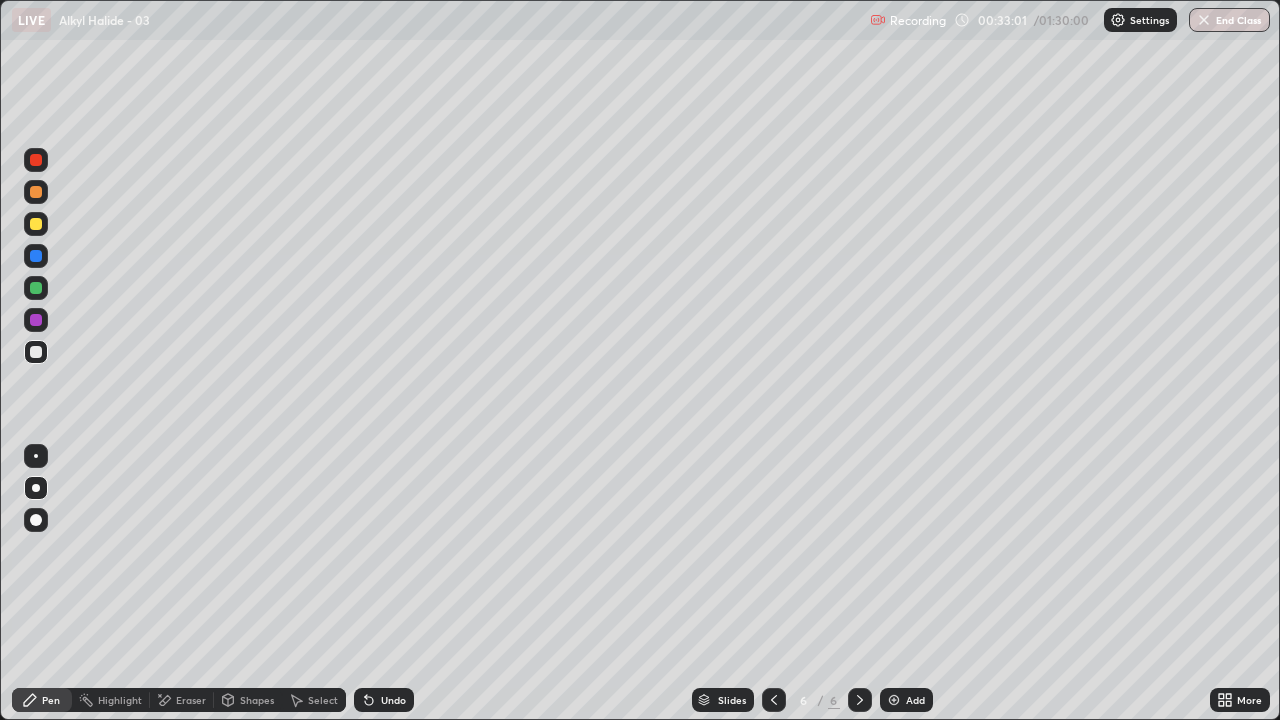 click on "Undo" at bounding box center [384, 700] 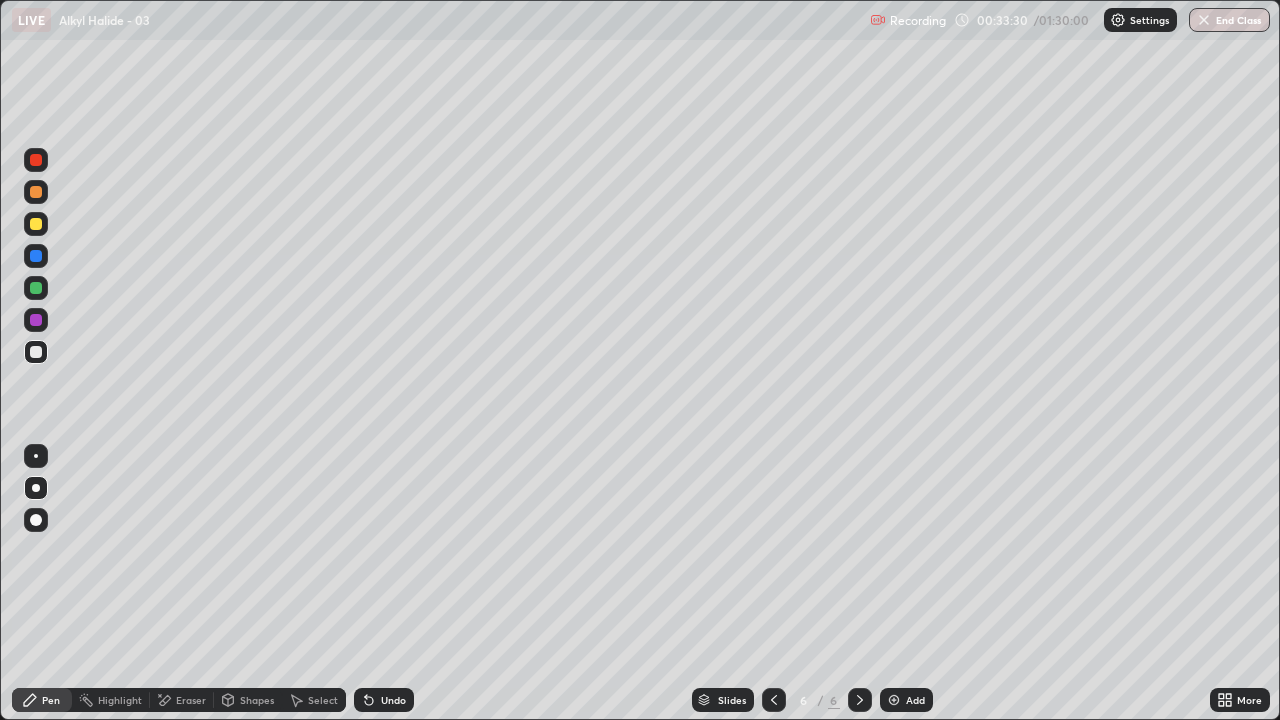 click on "Undo" at bounding box center (393, 700) 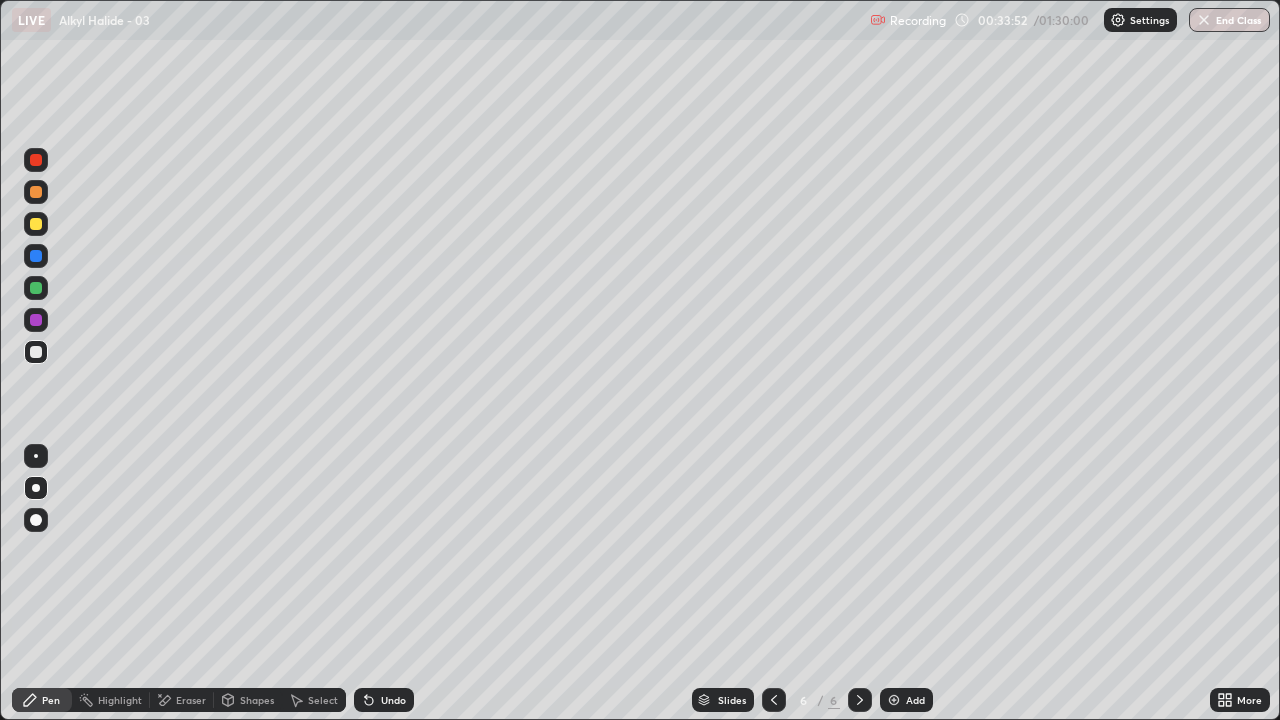 click on "Undo" at bounding box center [384, 700] 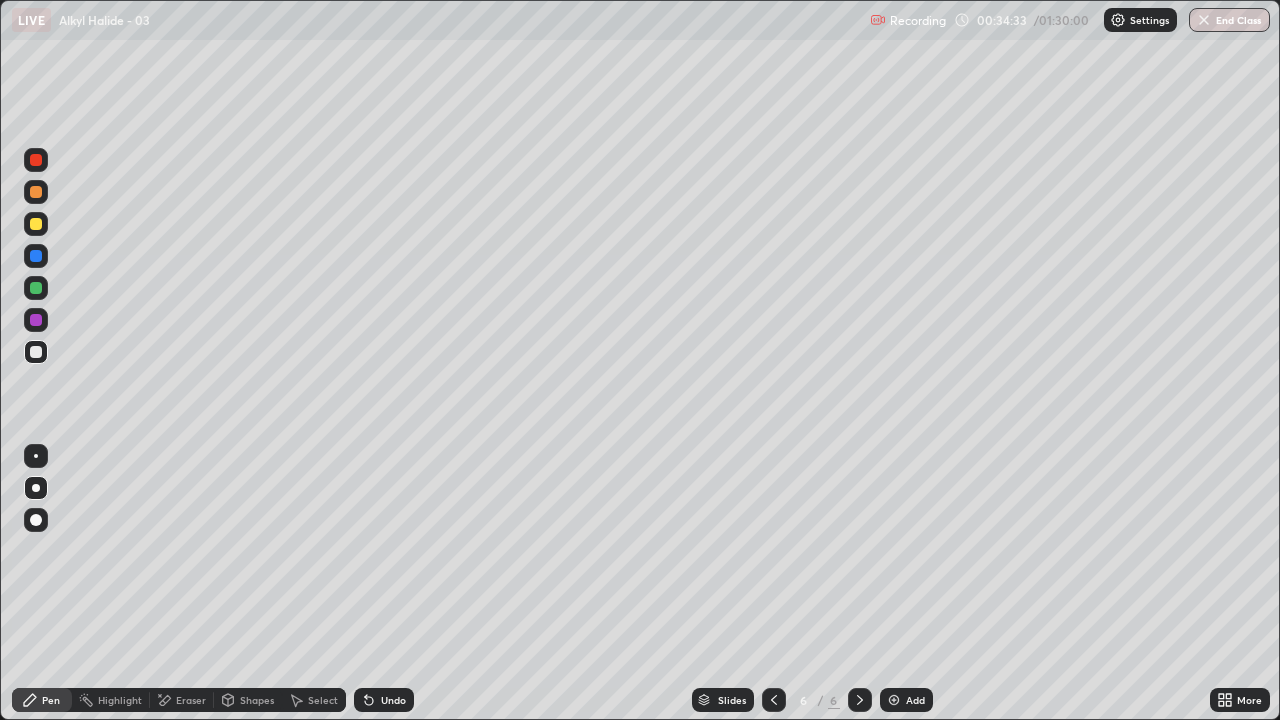 click on "Add" at bounding box center [915, 700] 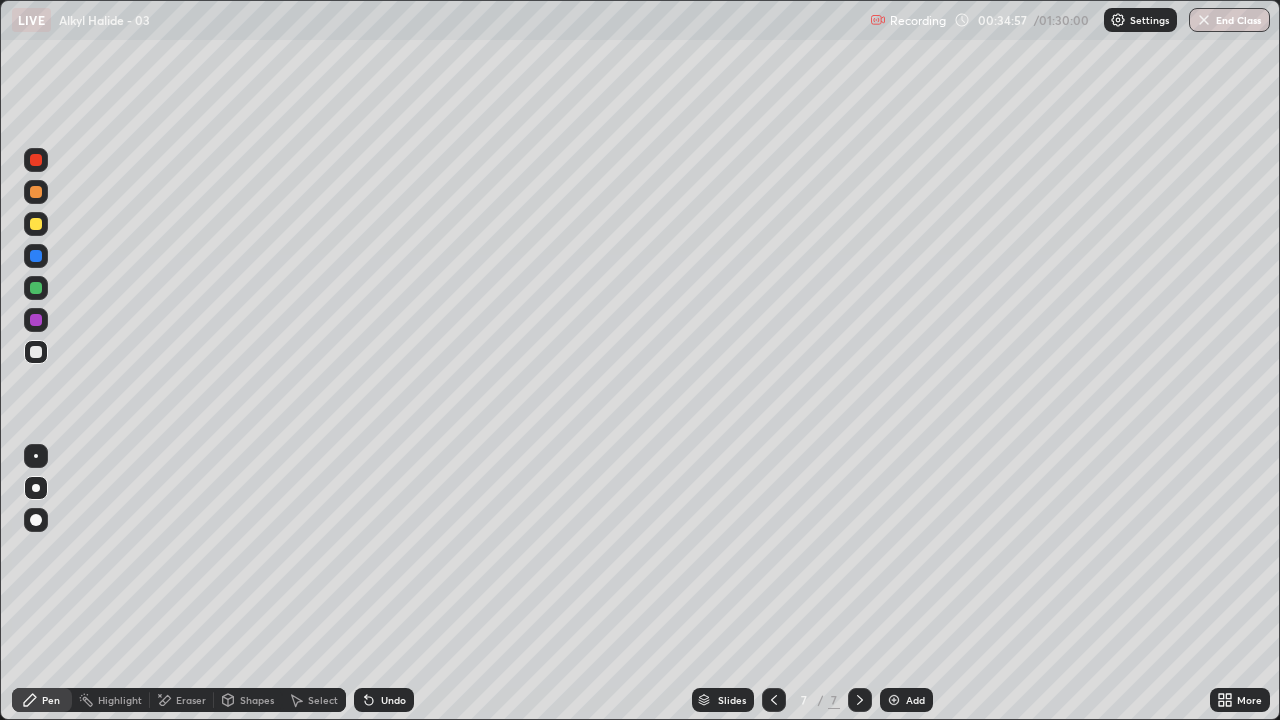 click on "Eraser" at bounding box center (191, 700) 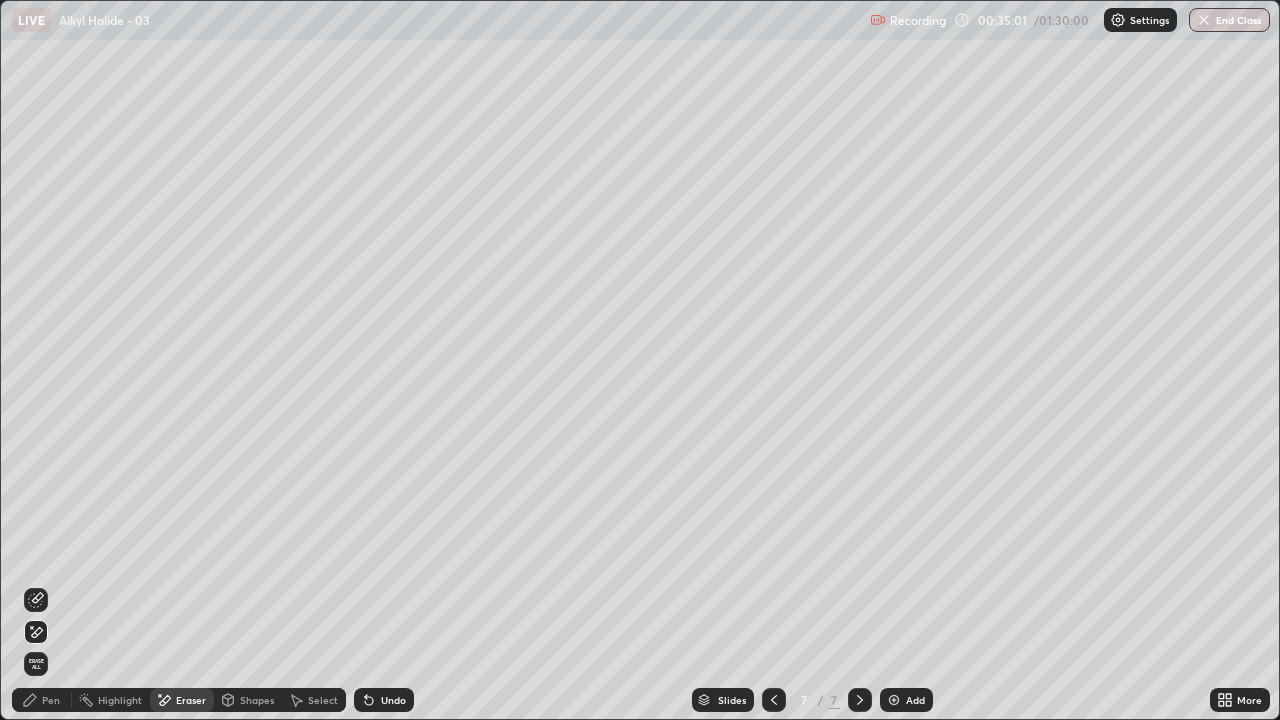 click on "Pen" at bounding box center [51, 700] 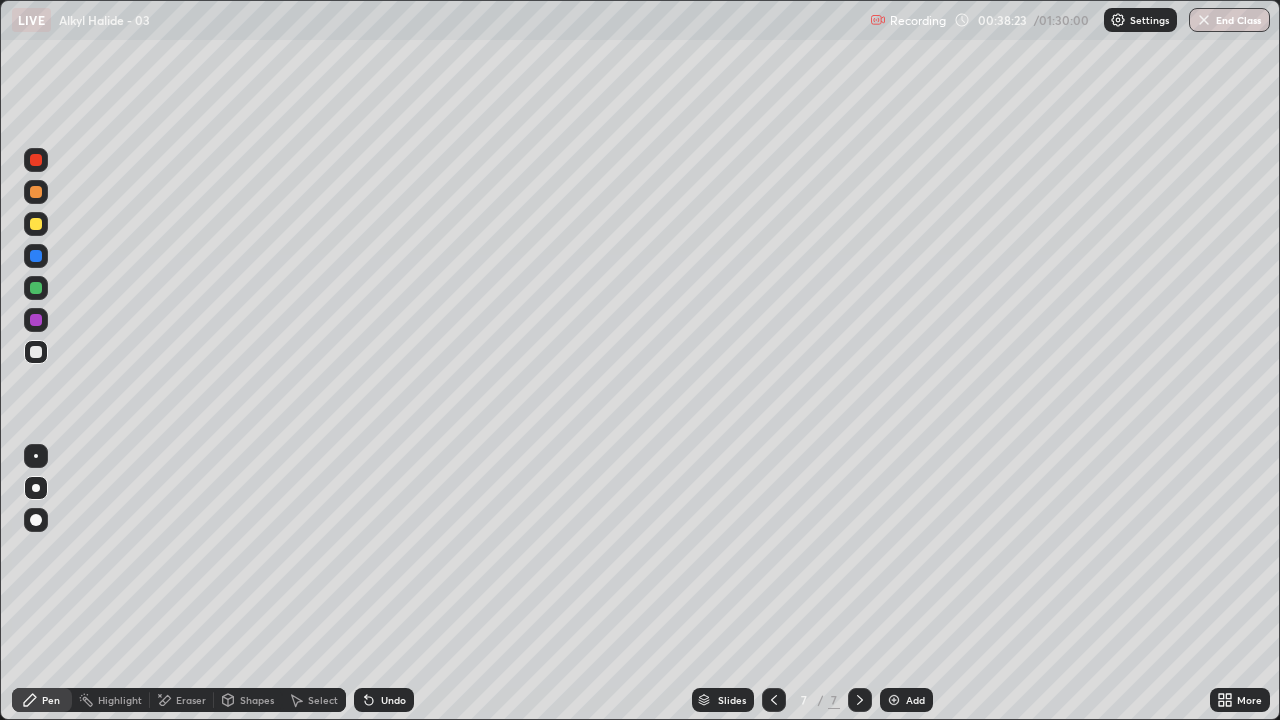 click on "Add" at bounding box center (906, 700) 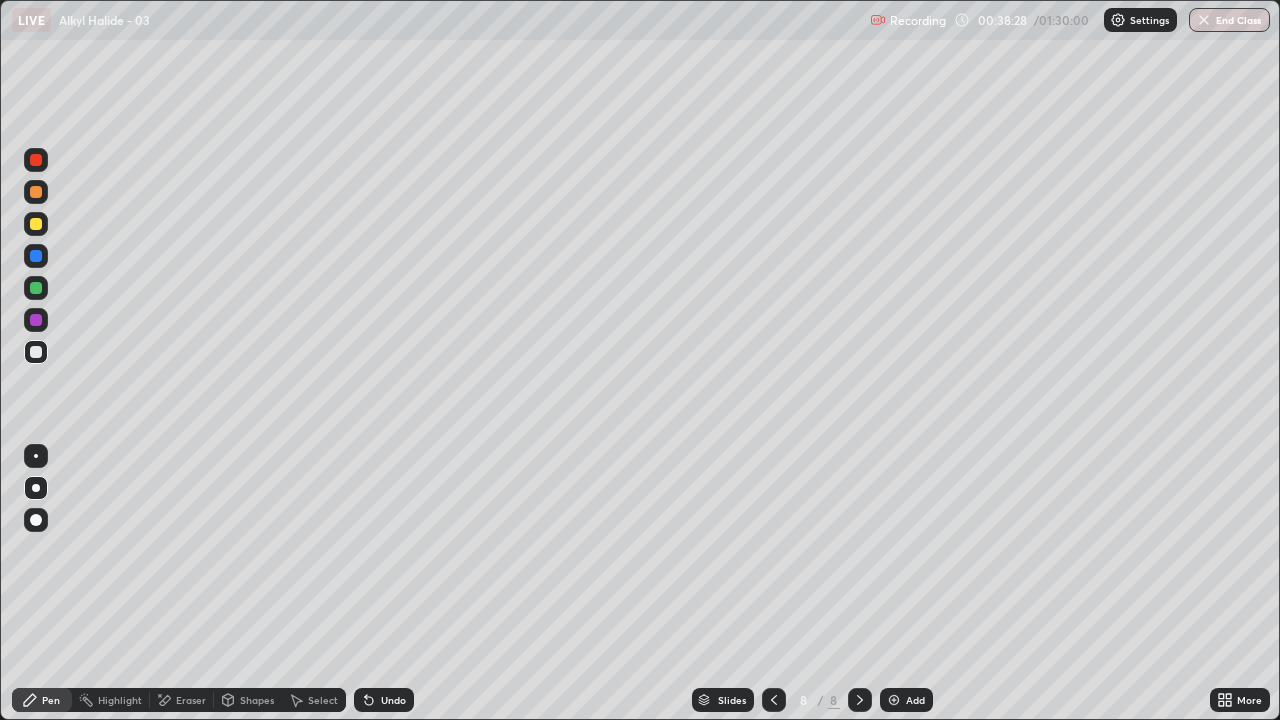 click at bounding box center (36, 320) 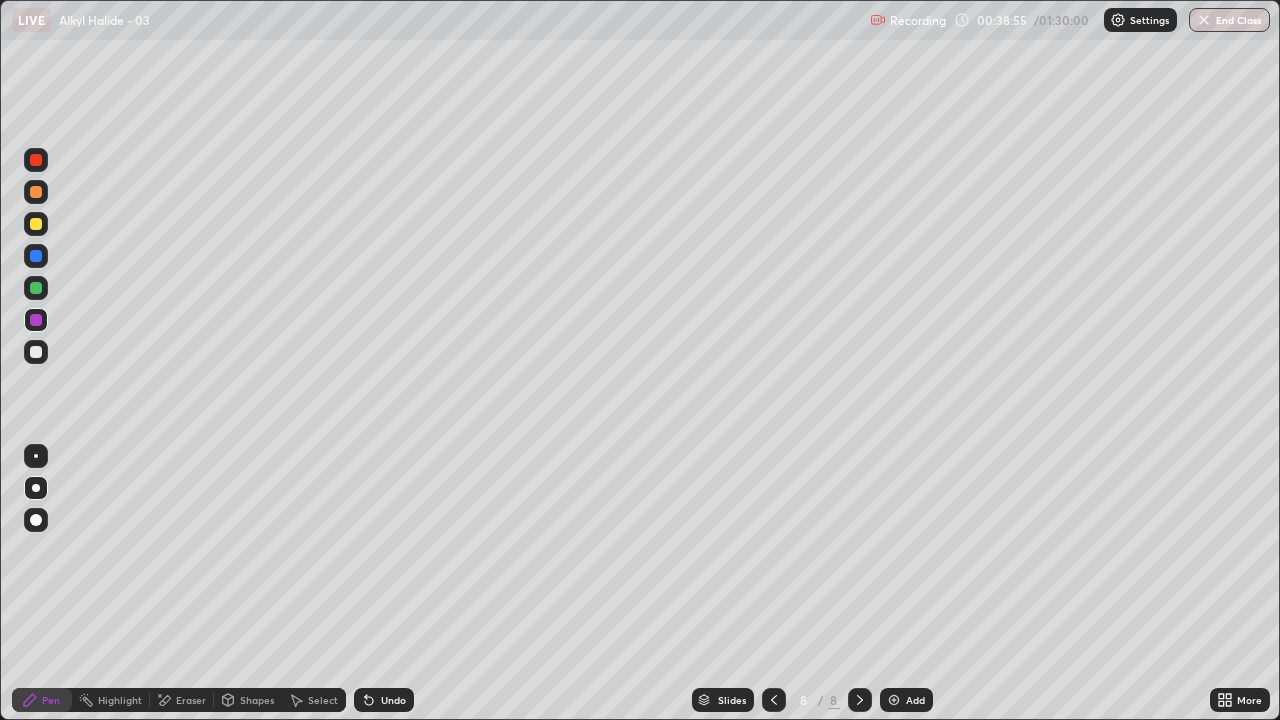 click at bounding box center [36, 288] 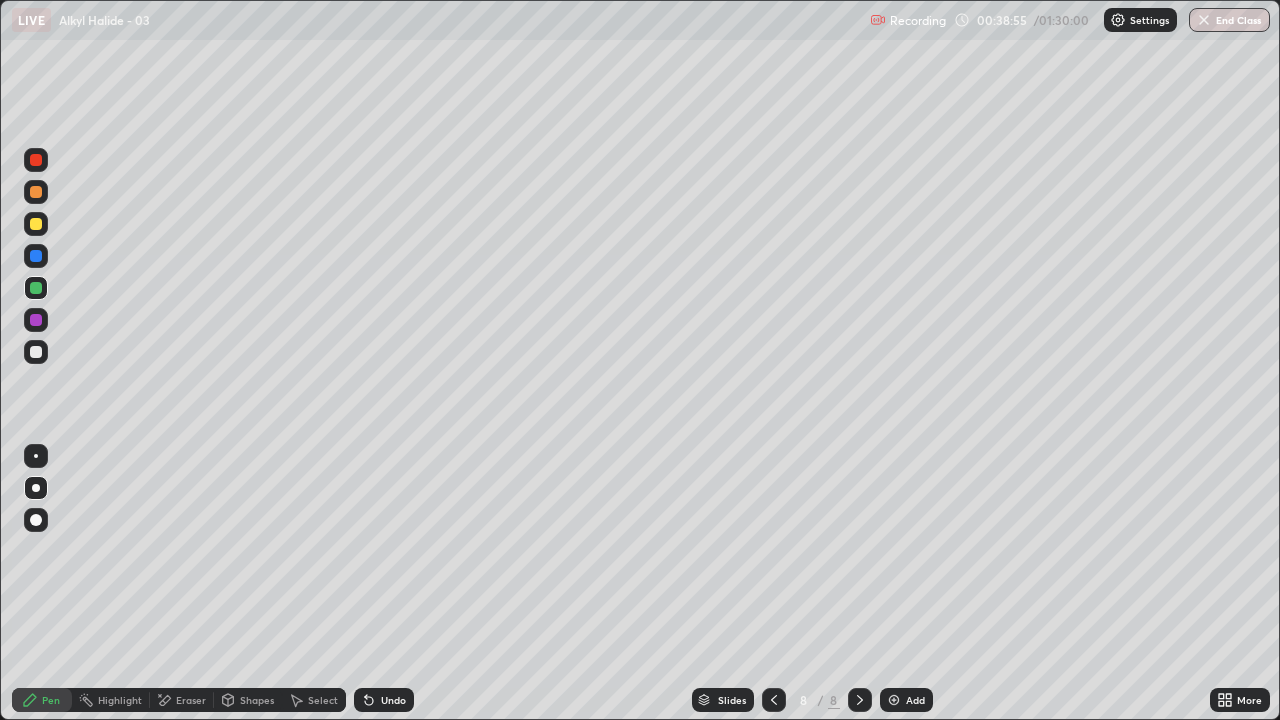 click at bounding box center (36, 352) 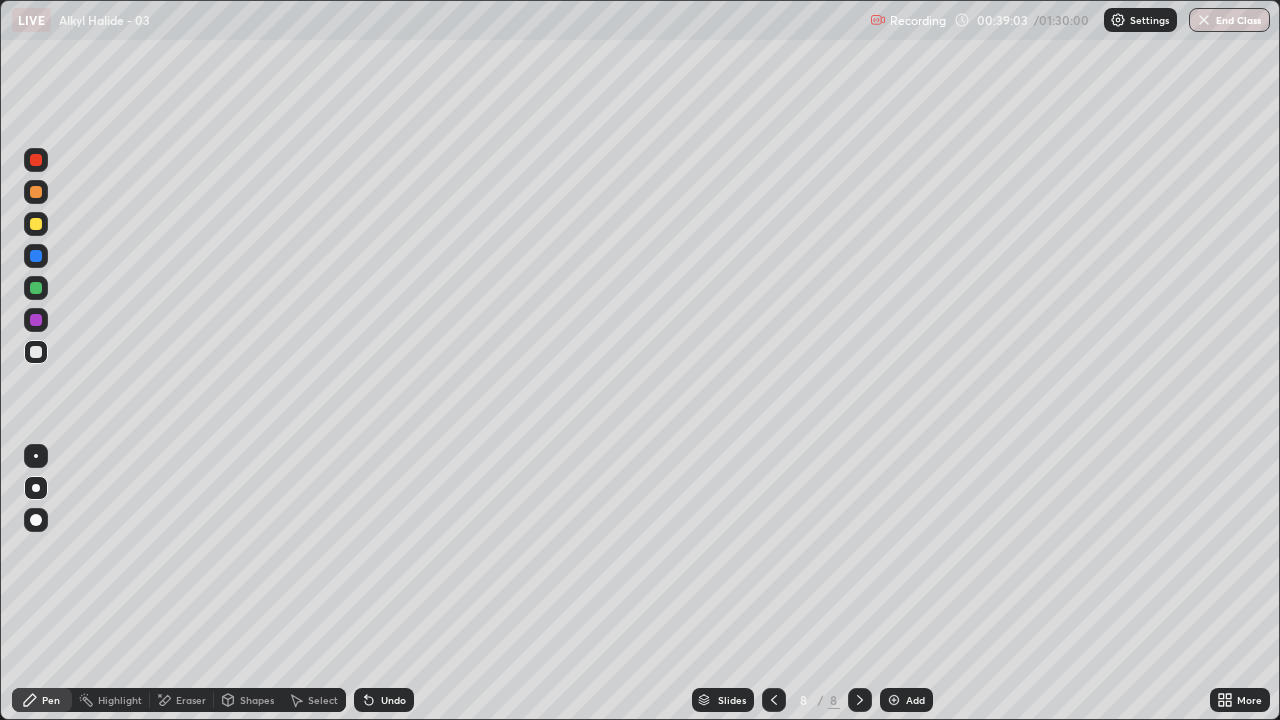 click at bounding box center (36, 320) 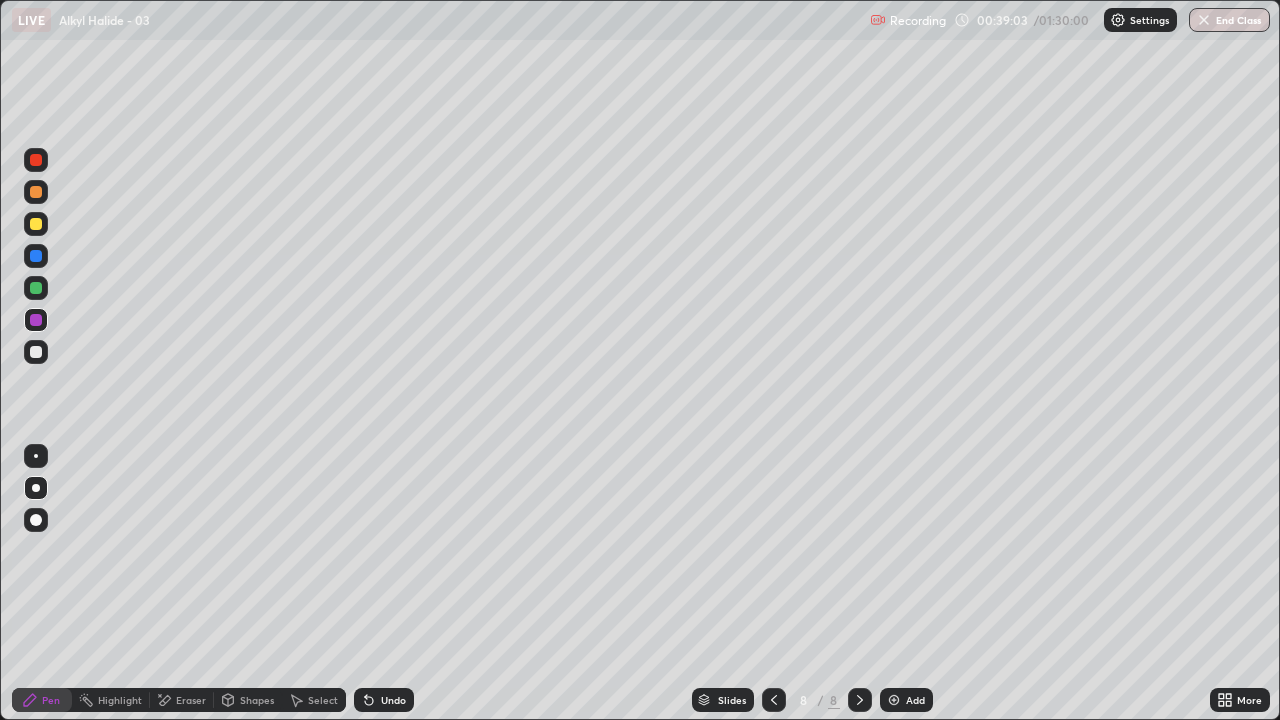 click at bounding box center [36, 288] 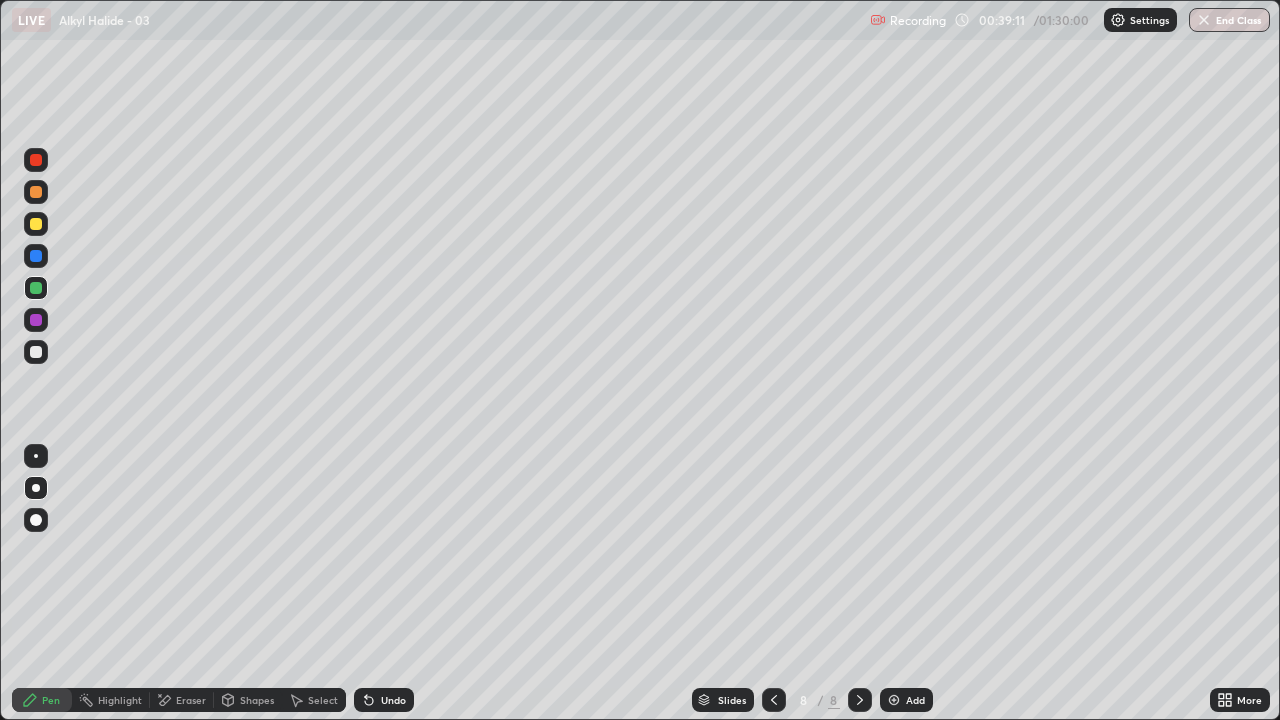 click at bounding box center (36, 256) 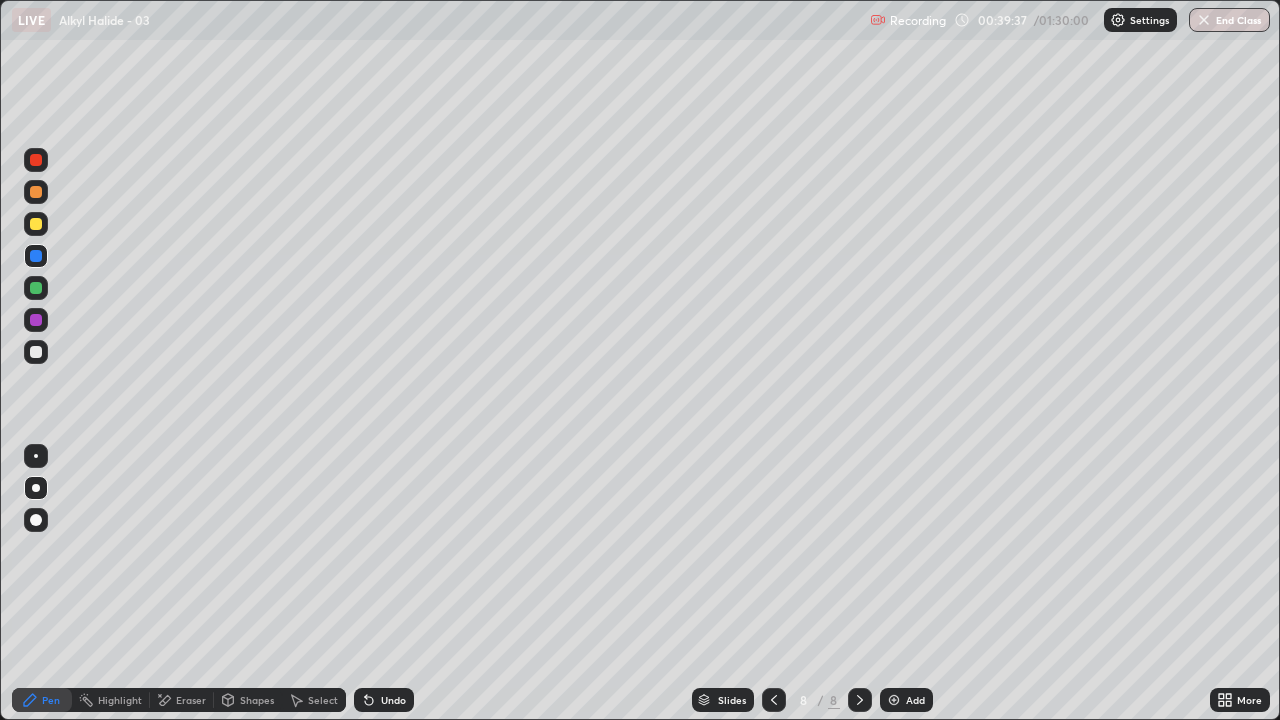click at bounding box center (36, 352) 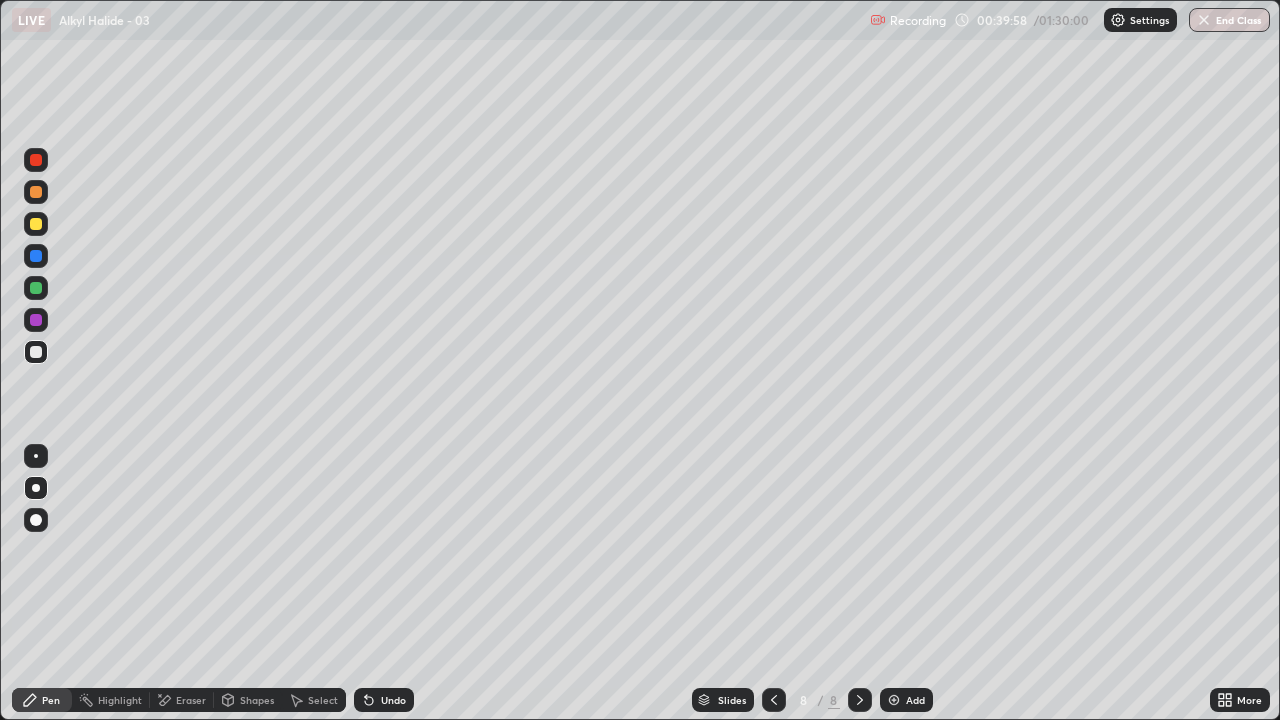 click on "Eraser" at bounding box center (191, 700) 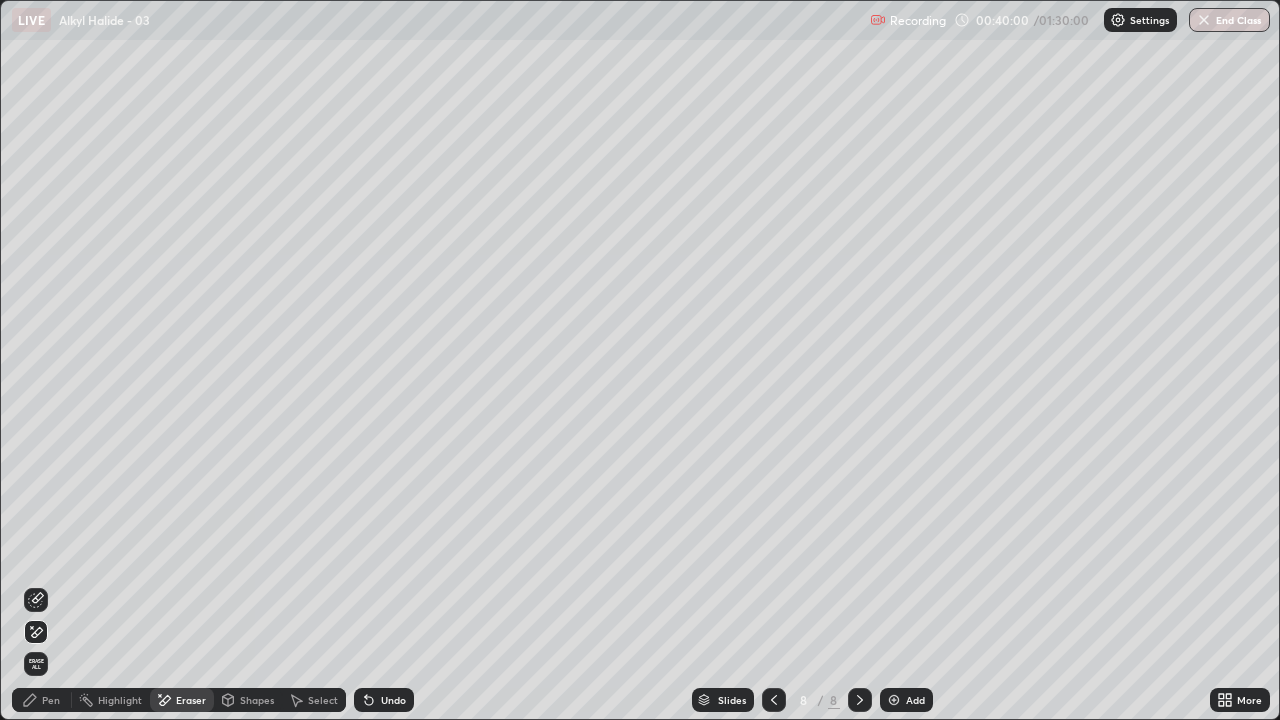 click on "Pen" at bounding box center (42, 700) 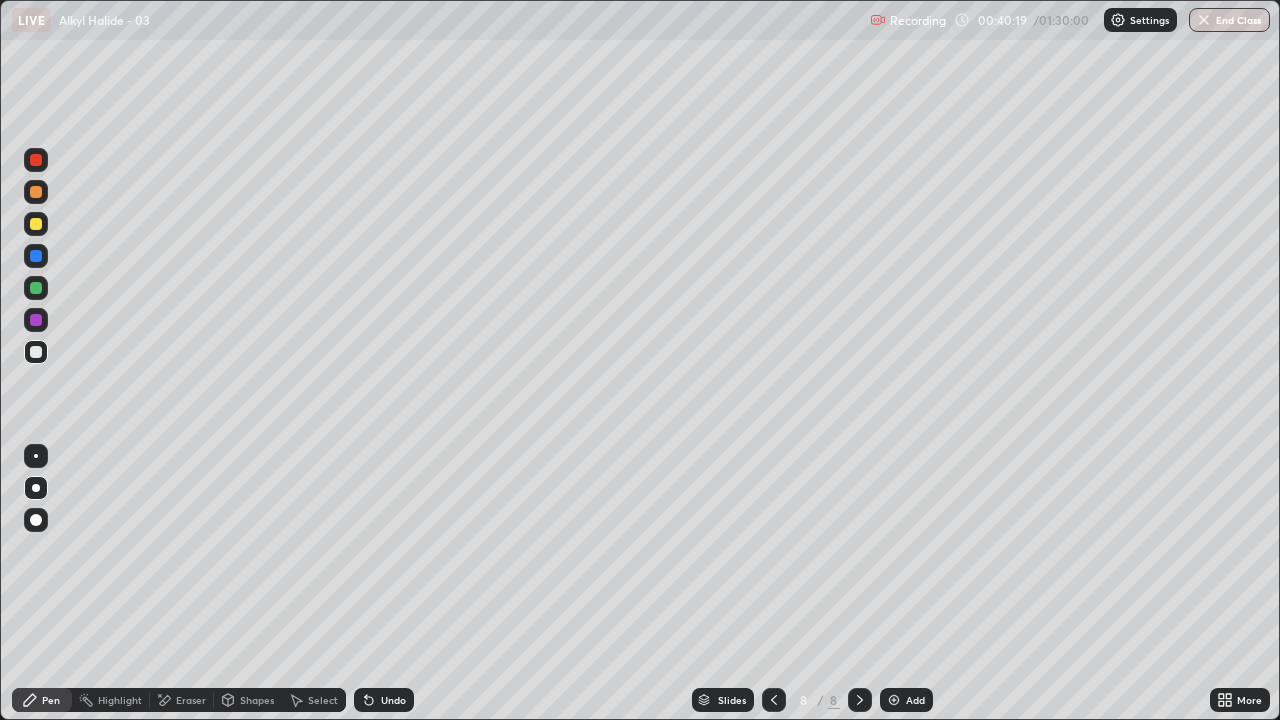 click on "Undo" at bounding box center [393, 700] 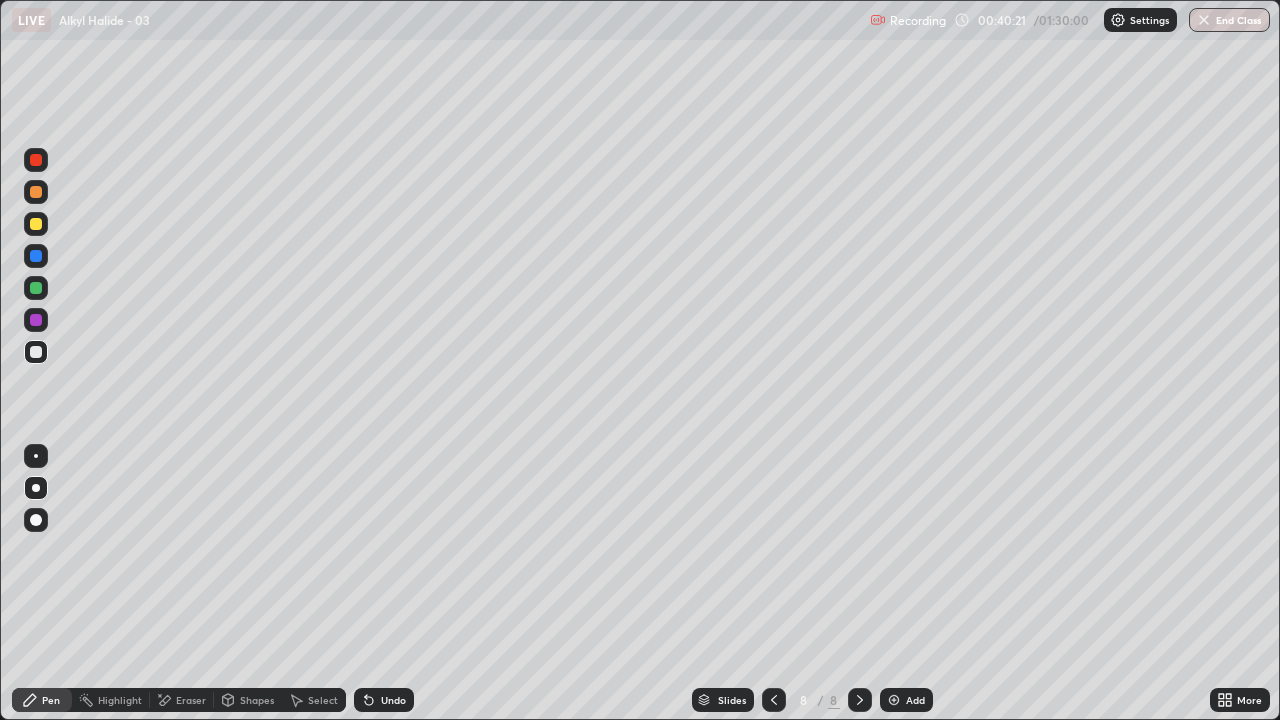 click on "Undo" at bounding box center [384, 700] 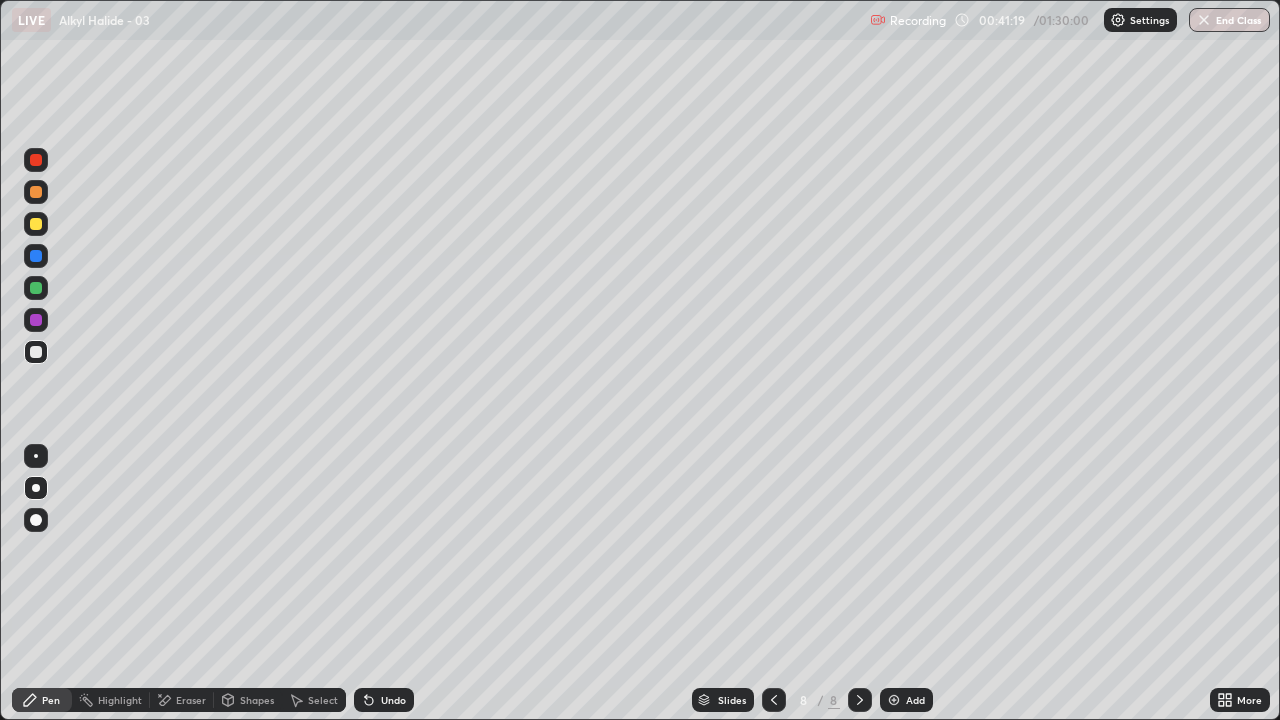 click on "Undo" at bounding box center (393, 700) 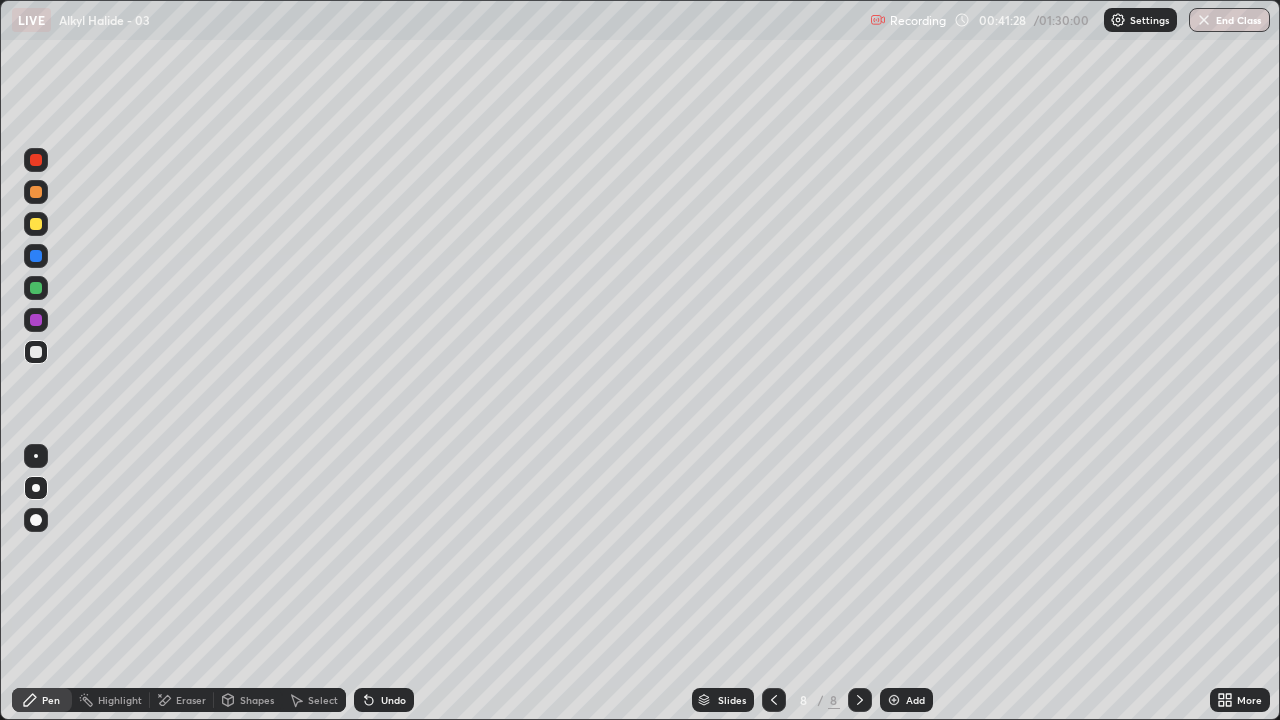 click at bounding box center (36, 288) 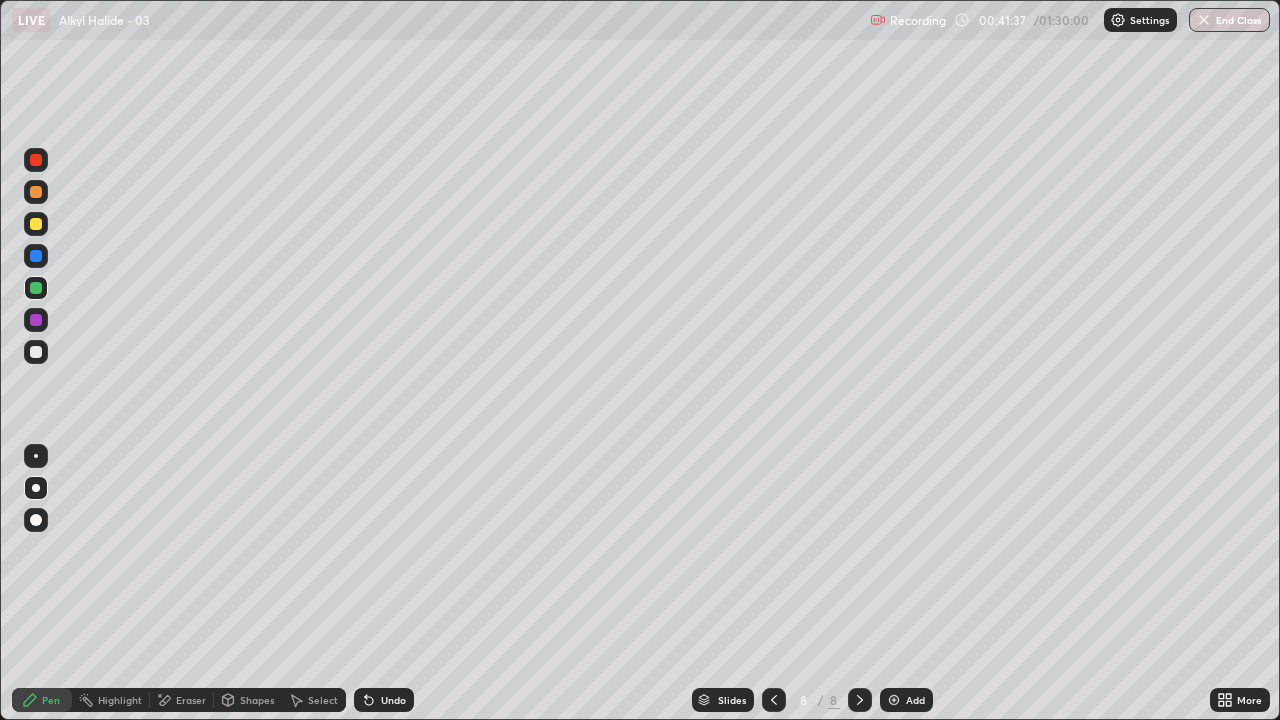 click at bounding box center [36, 352] 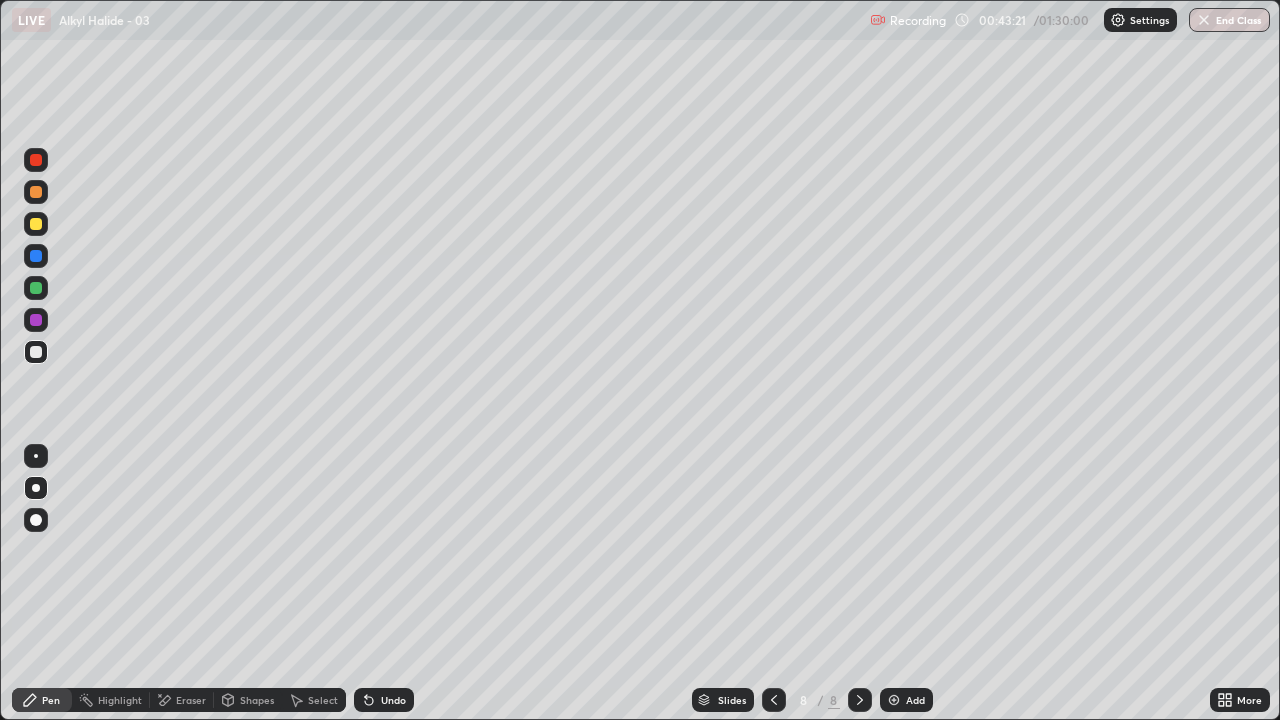 click on "Undo" at bounding box center (393, 700) 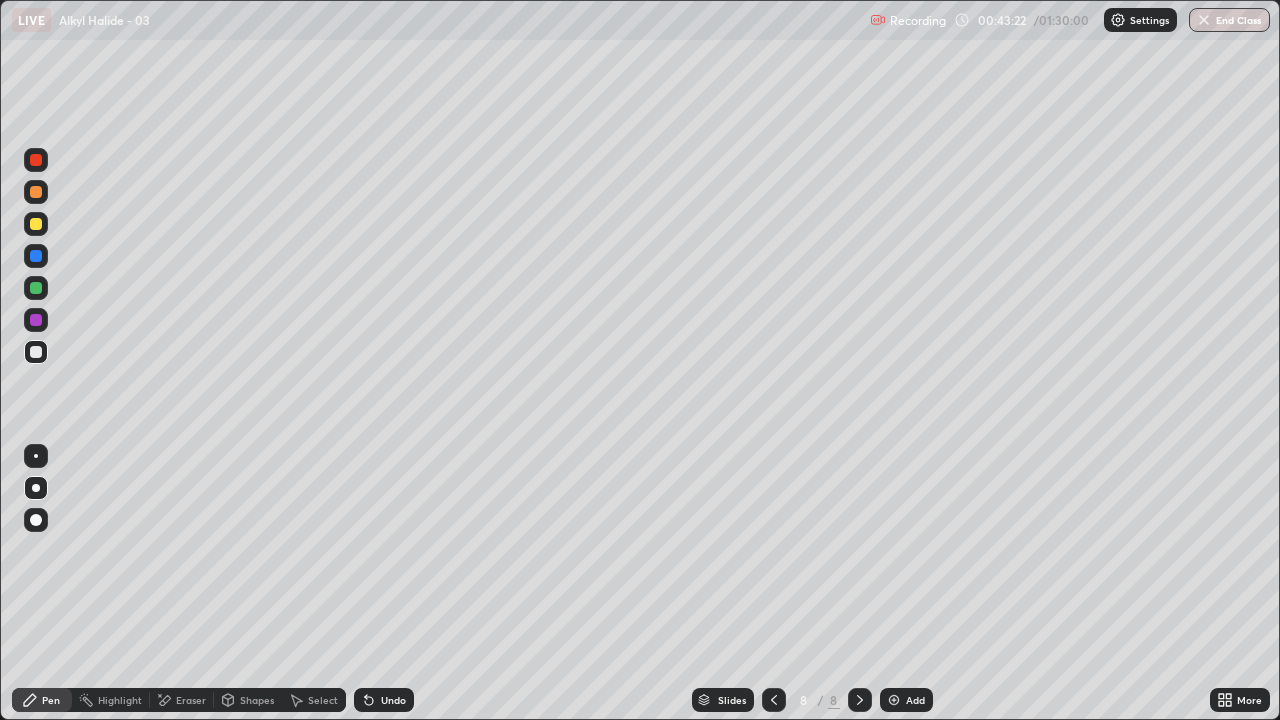 click on "Undo" at bounding box center (393, 700) 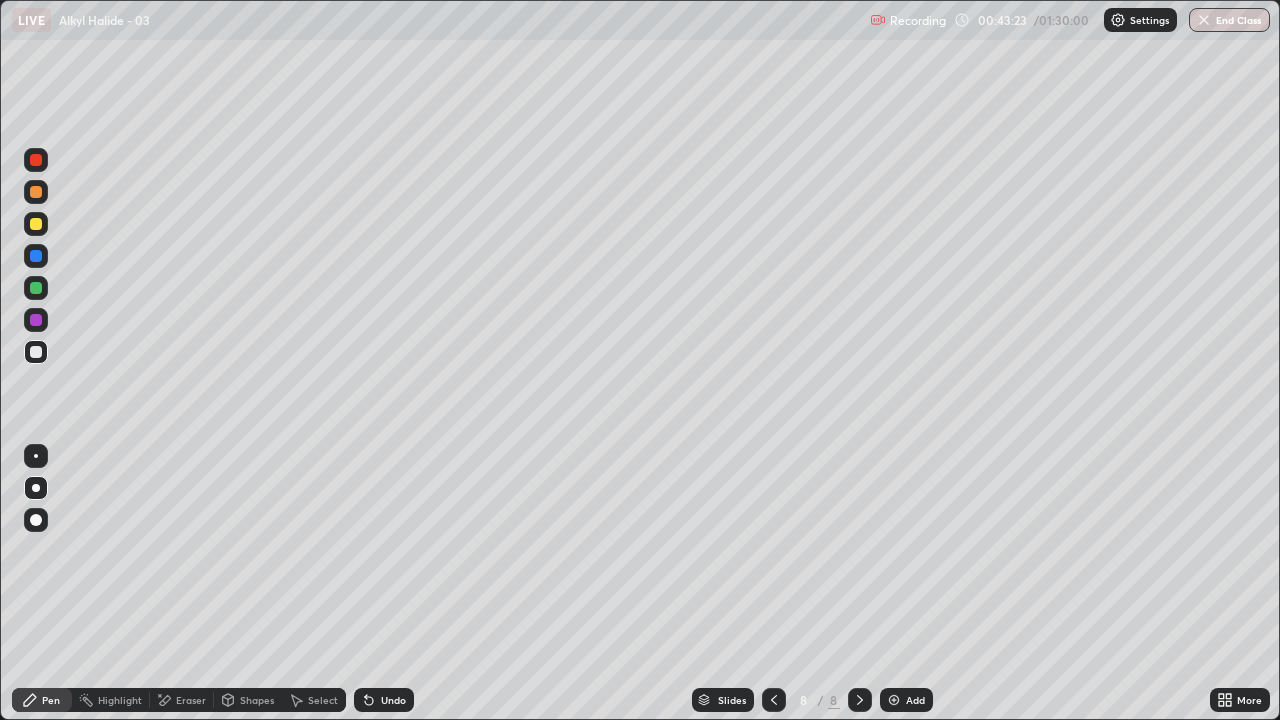 click on "Undo" at bounding box center [384, 700] 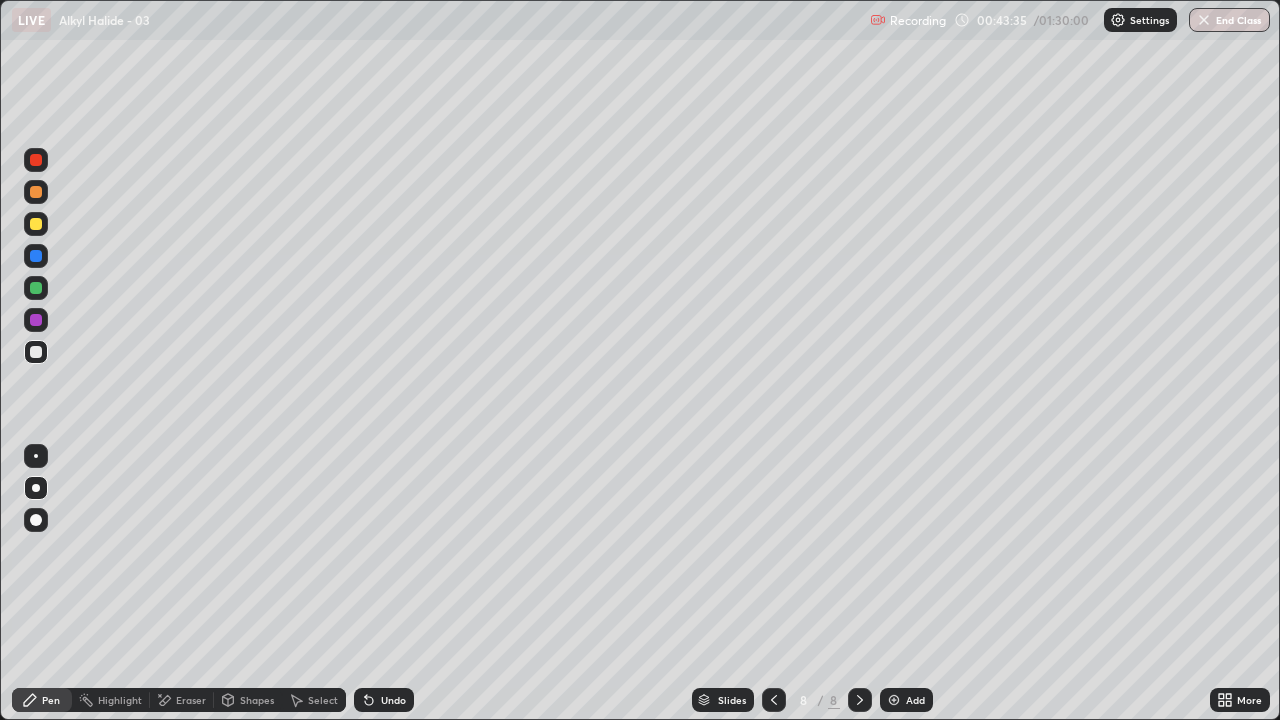 click 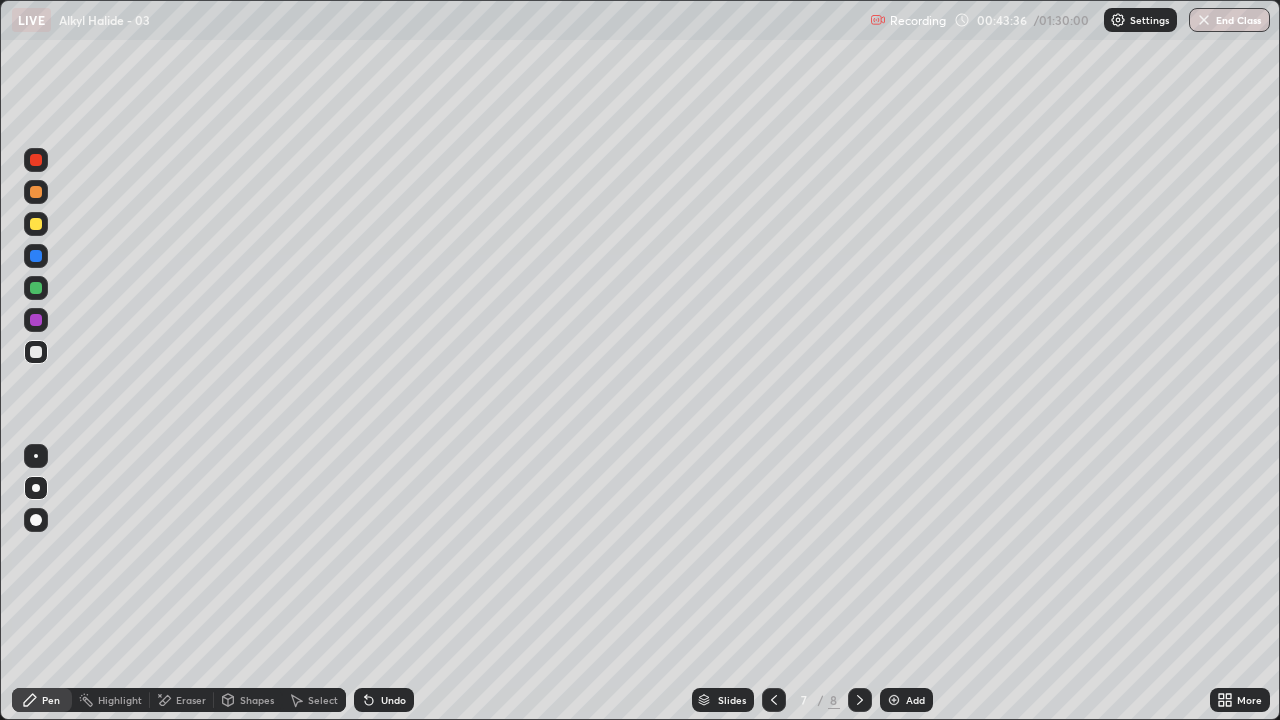 click 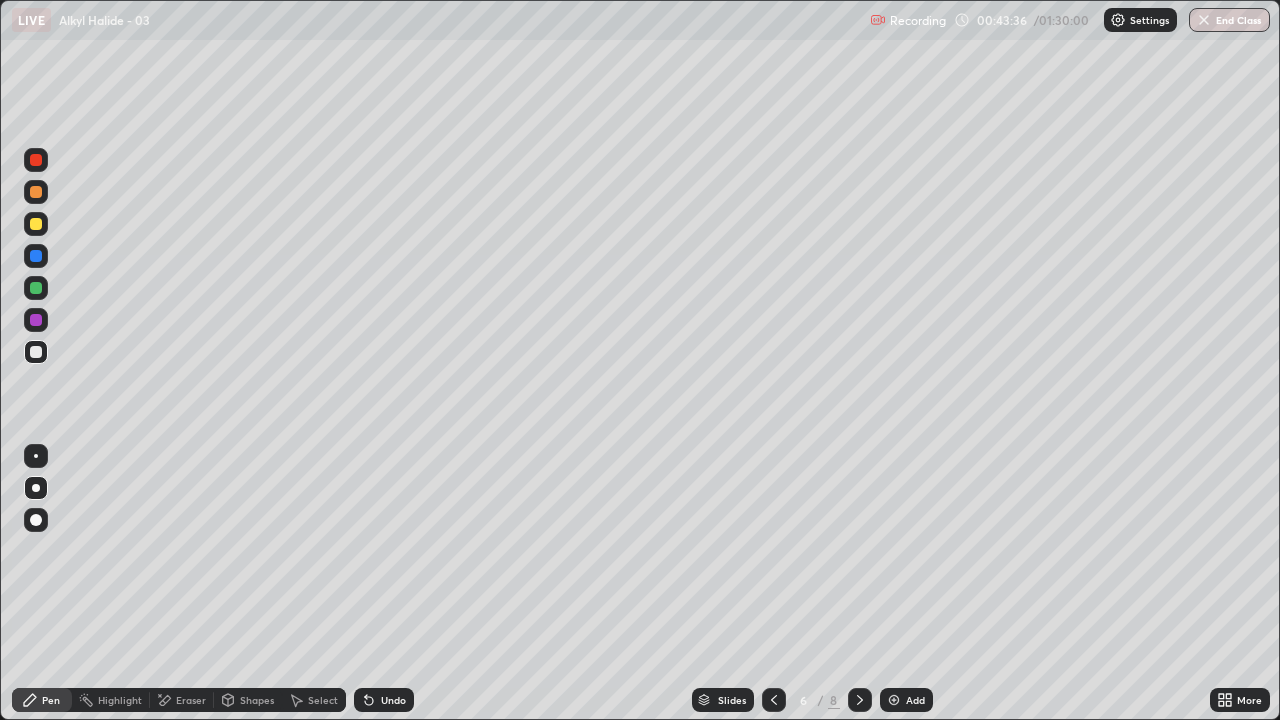 click 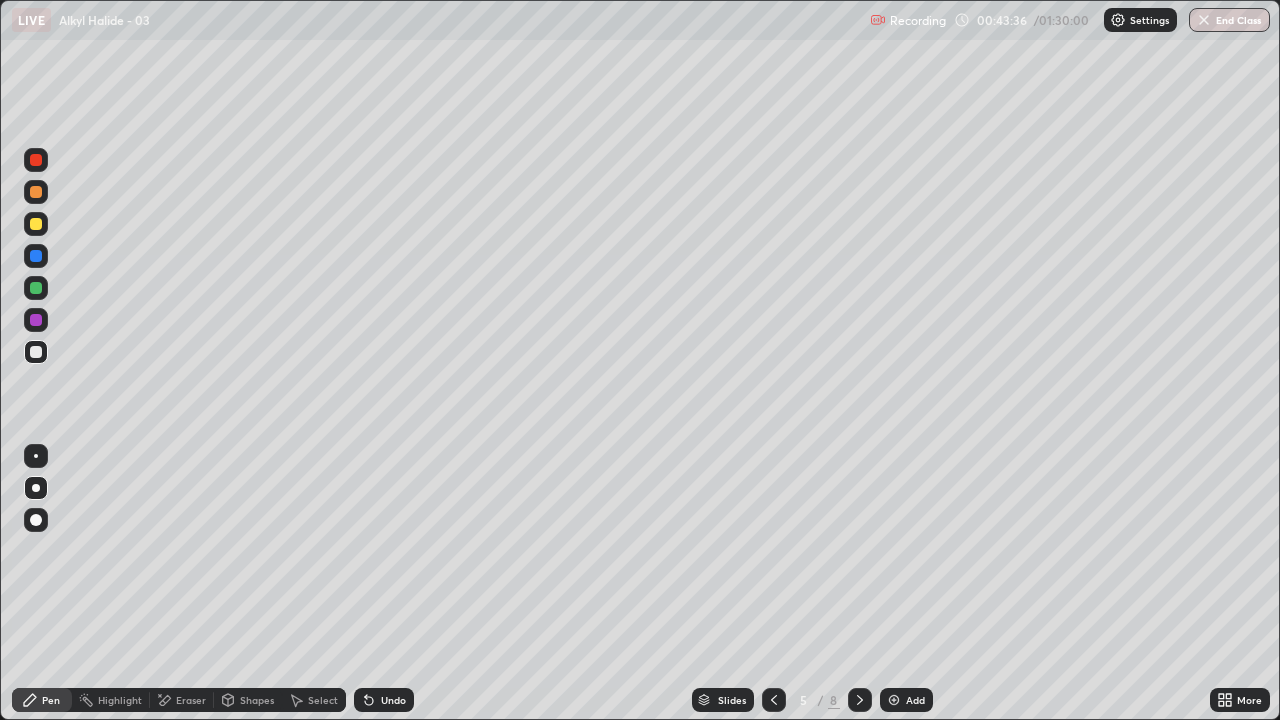 click 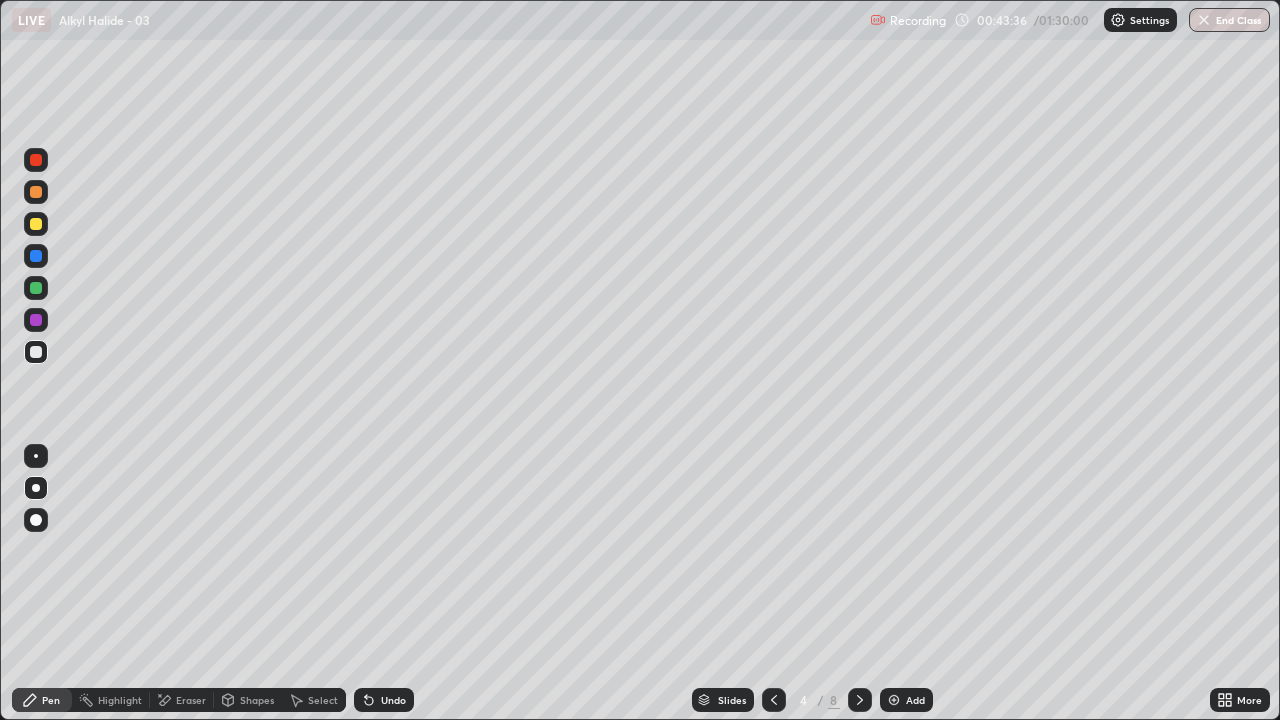 click 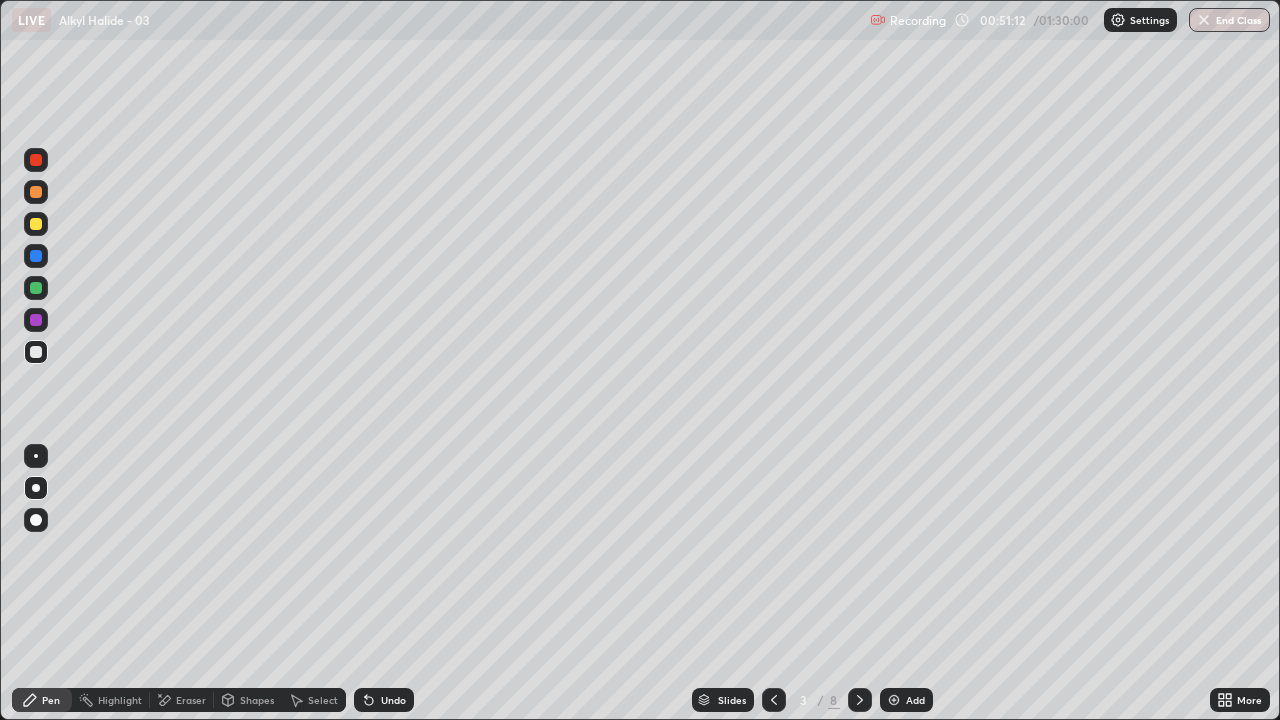 click at bounding box center [860, 700] 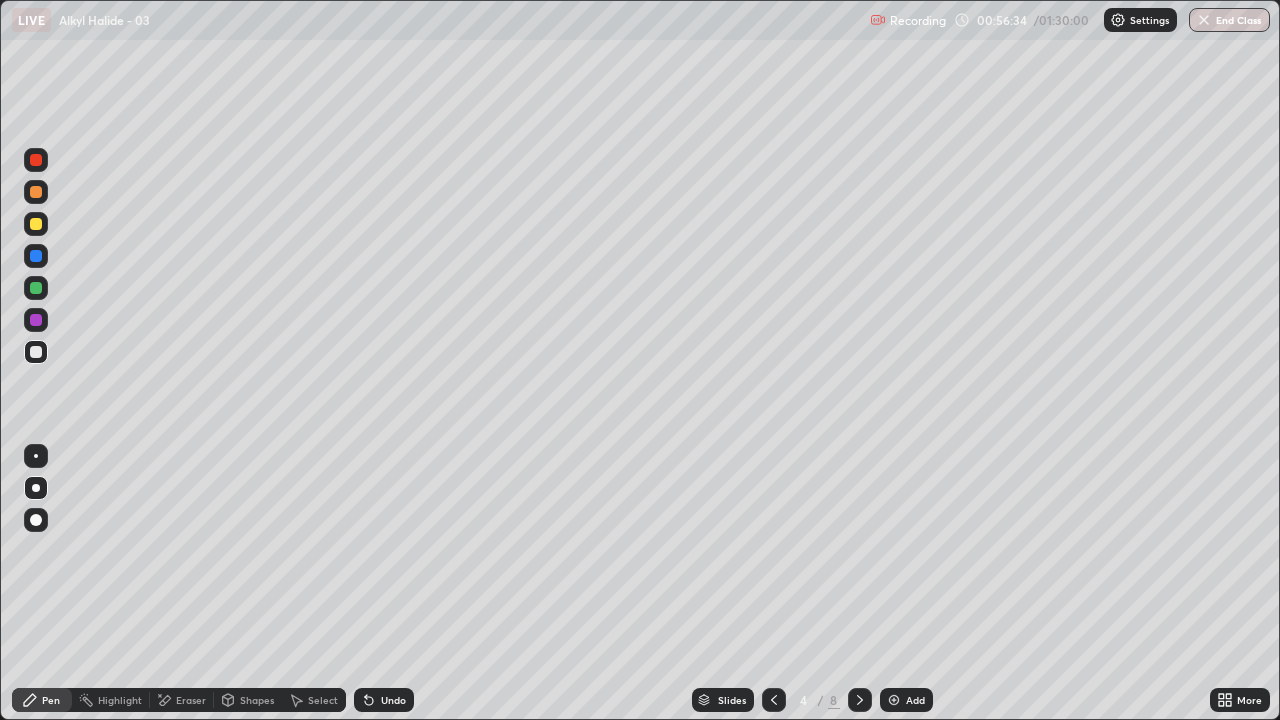 click 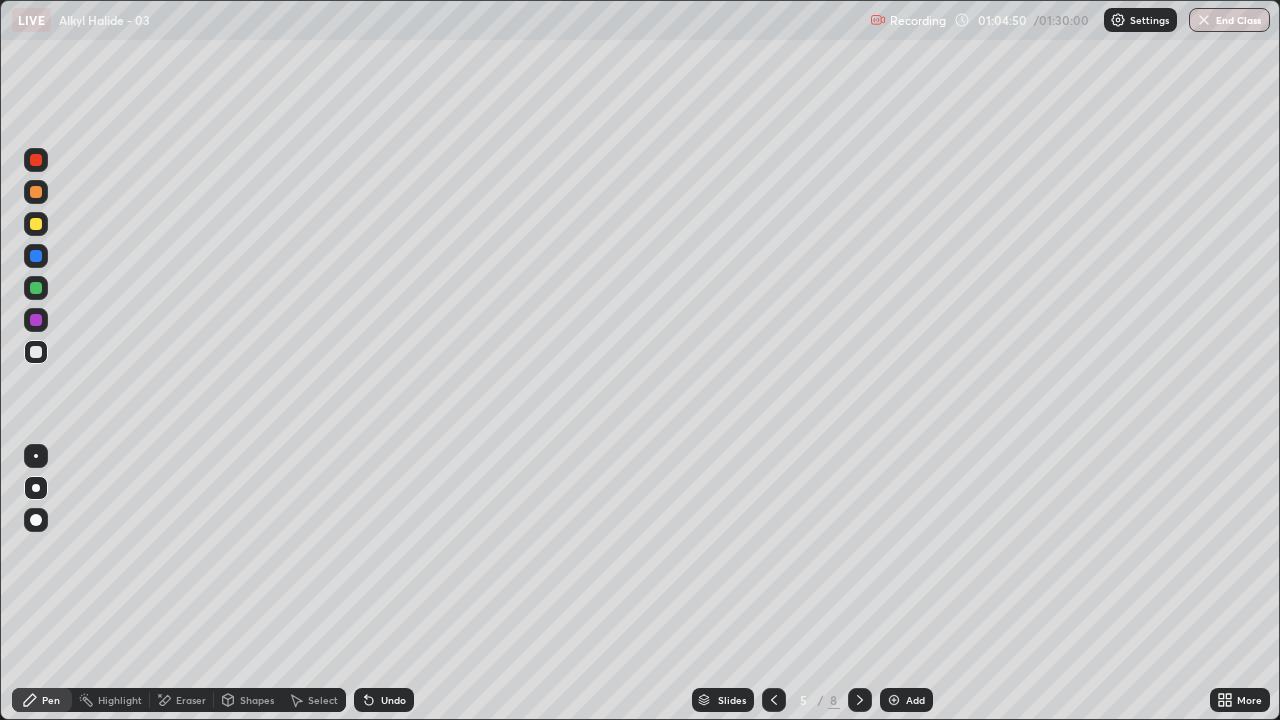 click 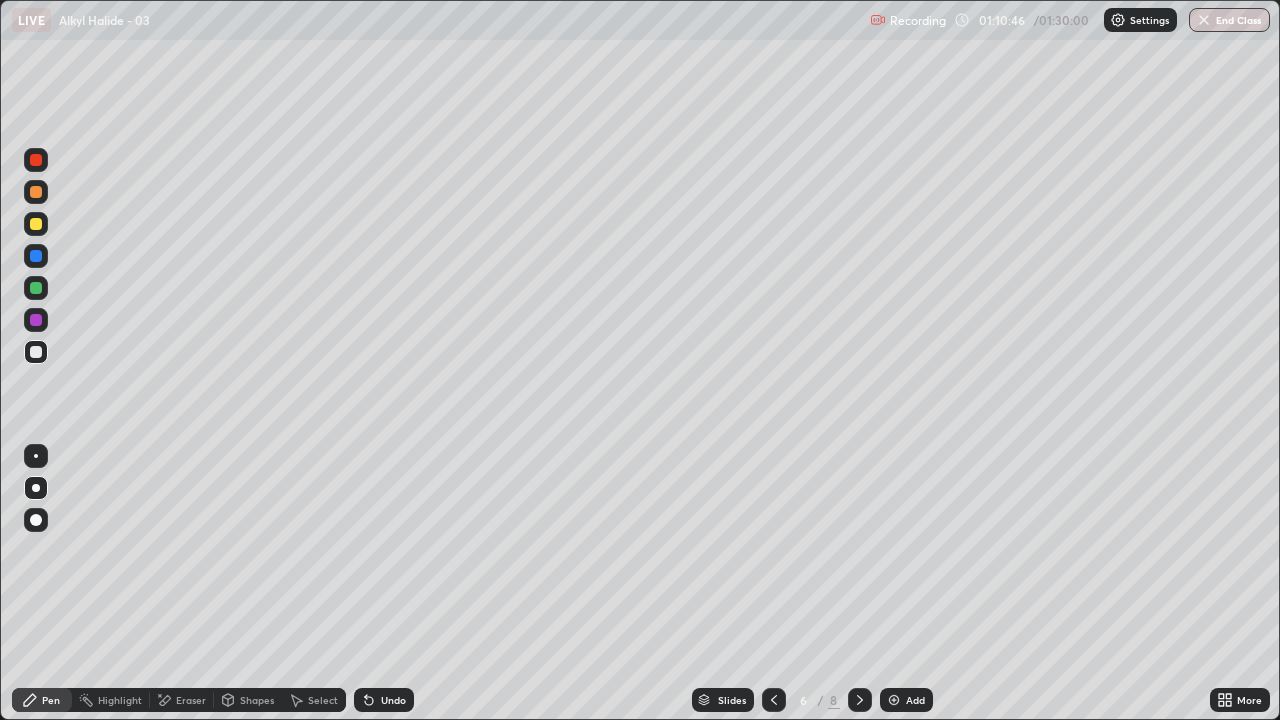 click 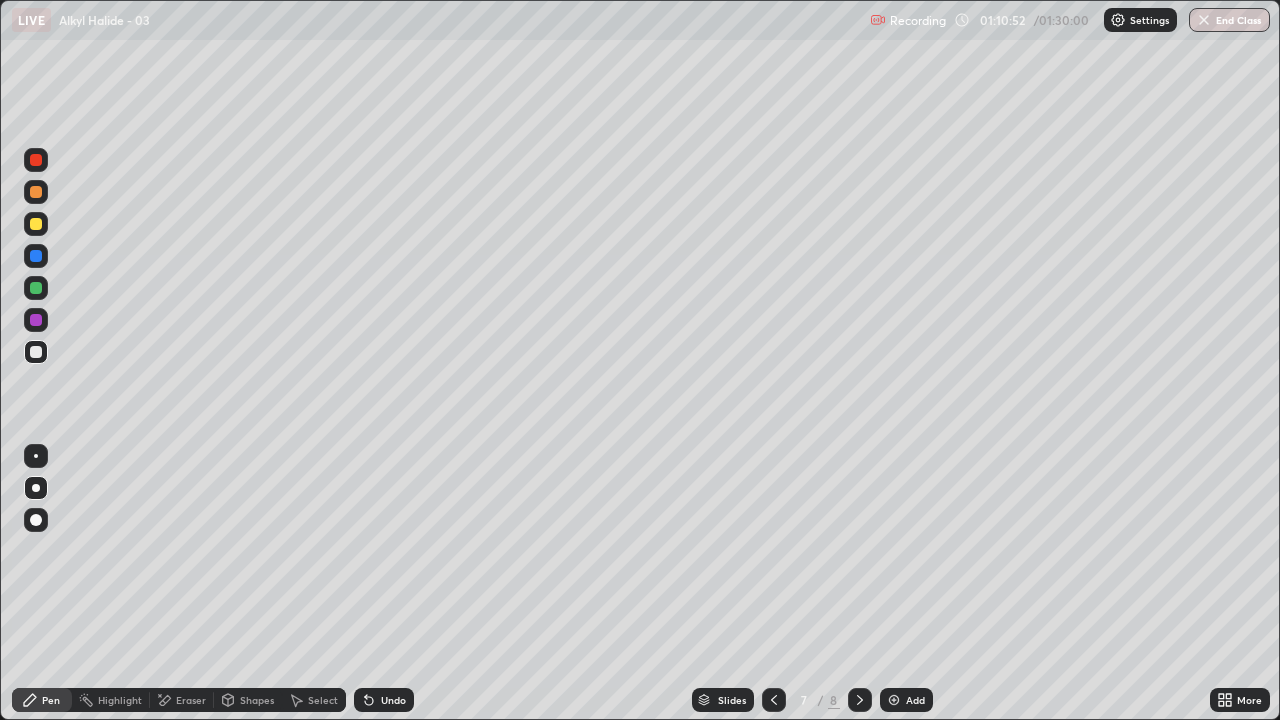 click 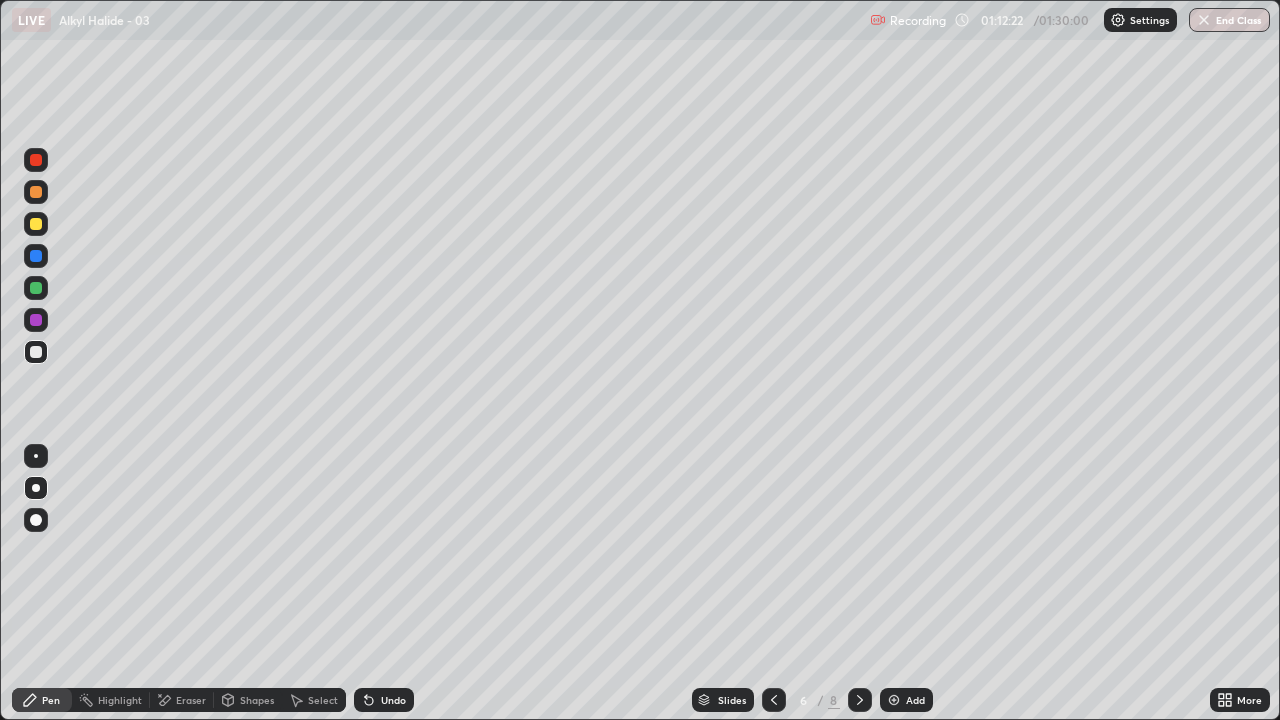 click 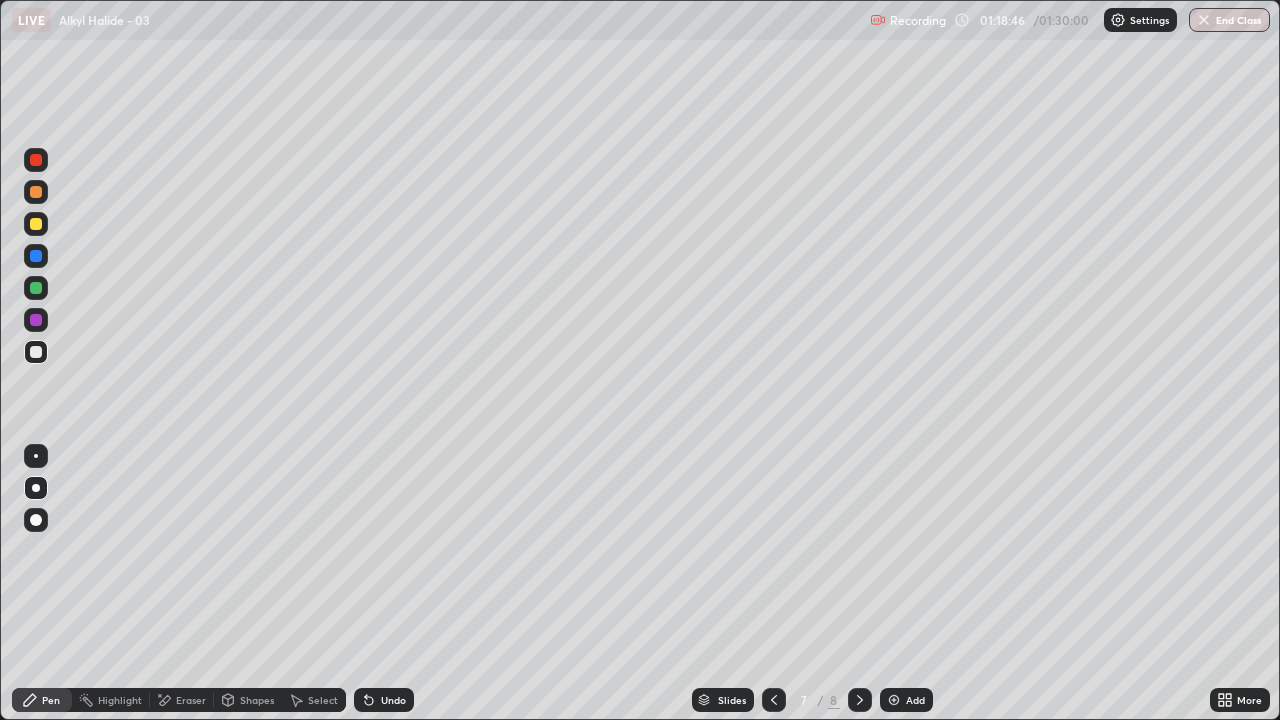 click 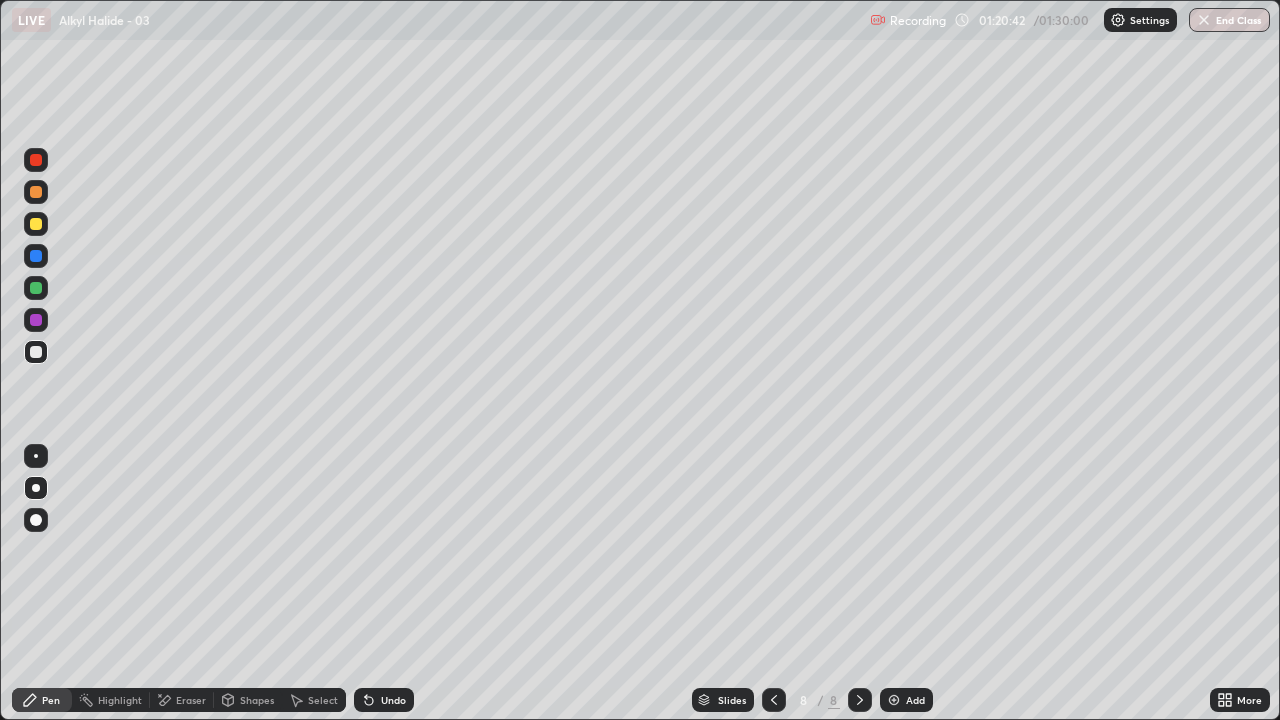 click 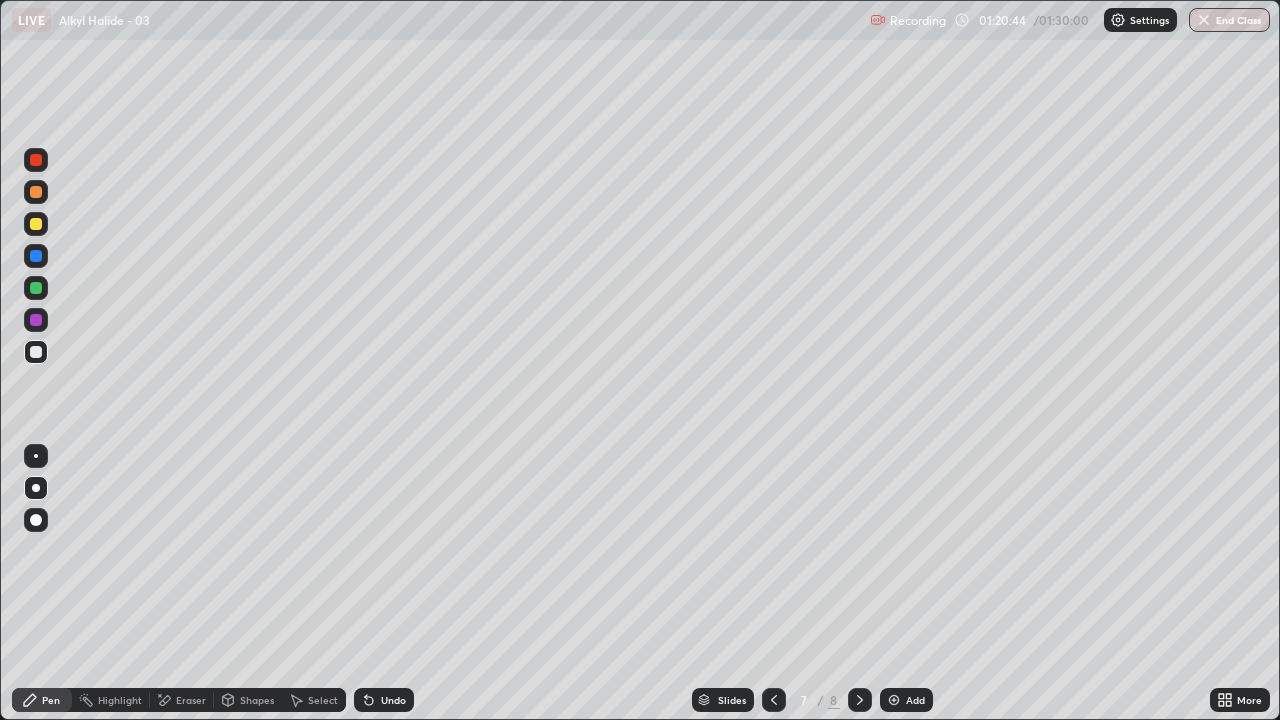 click 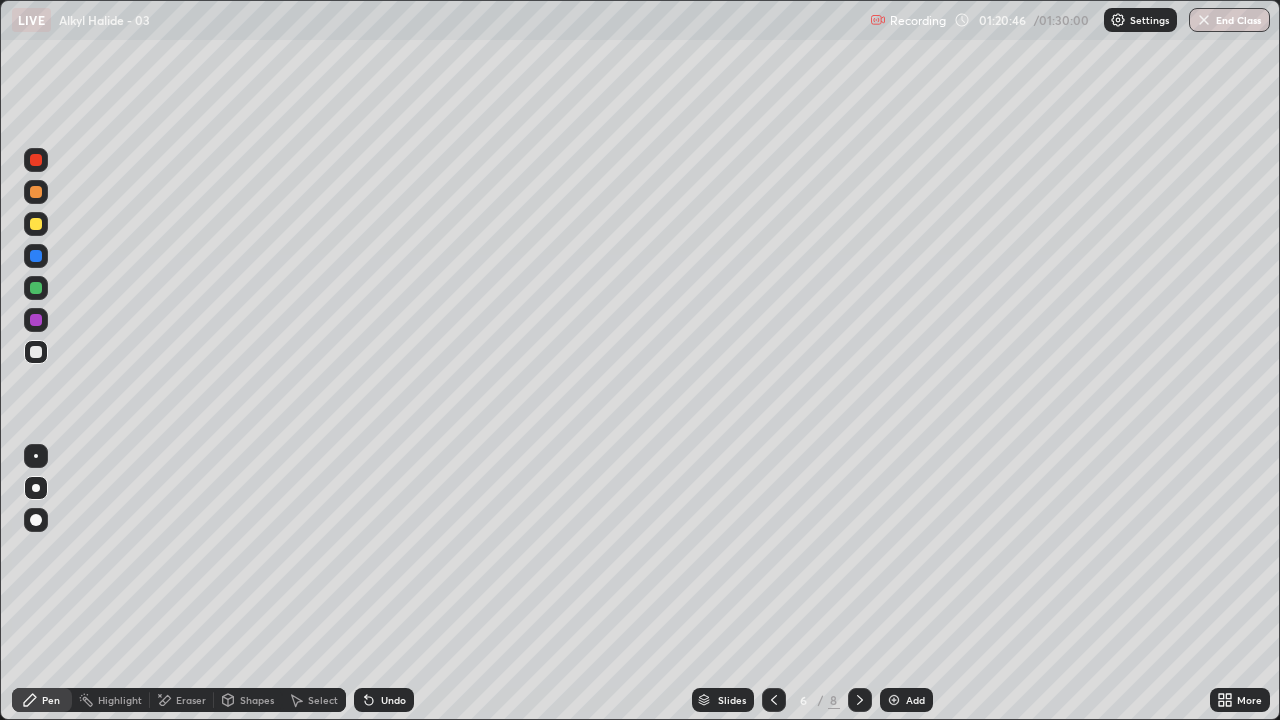 click 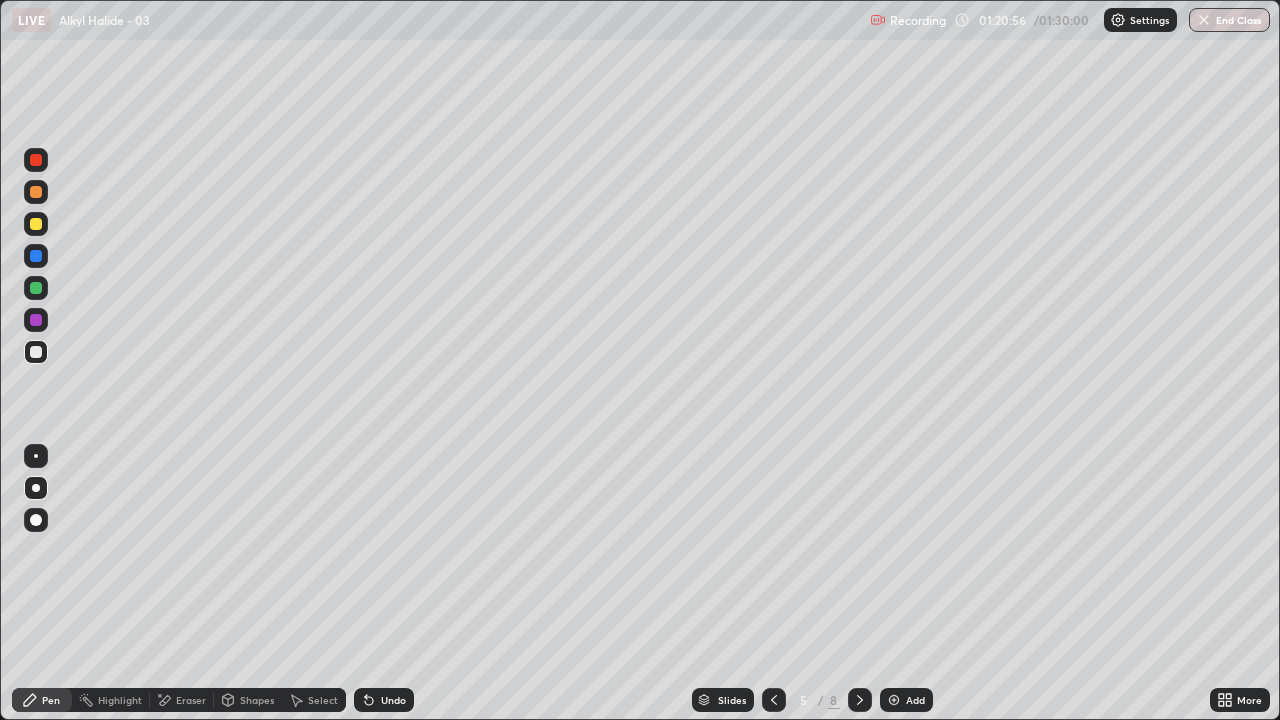 click 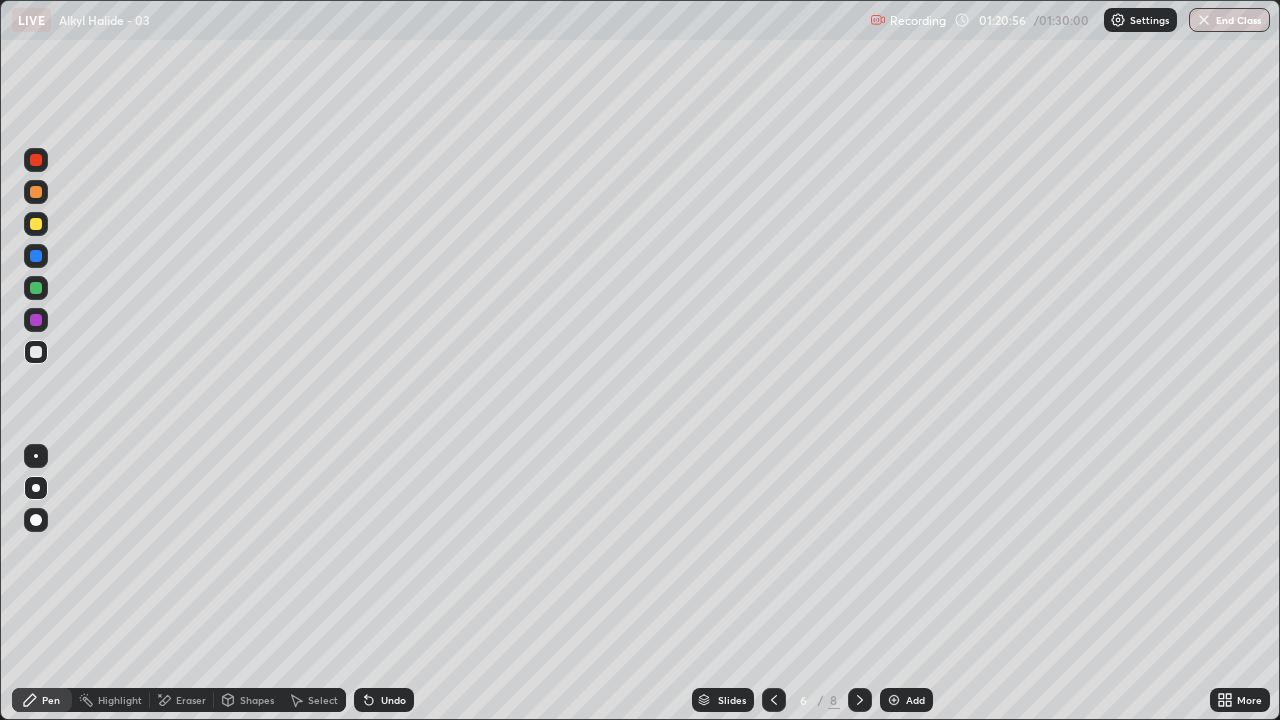 click 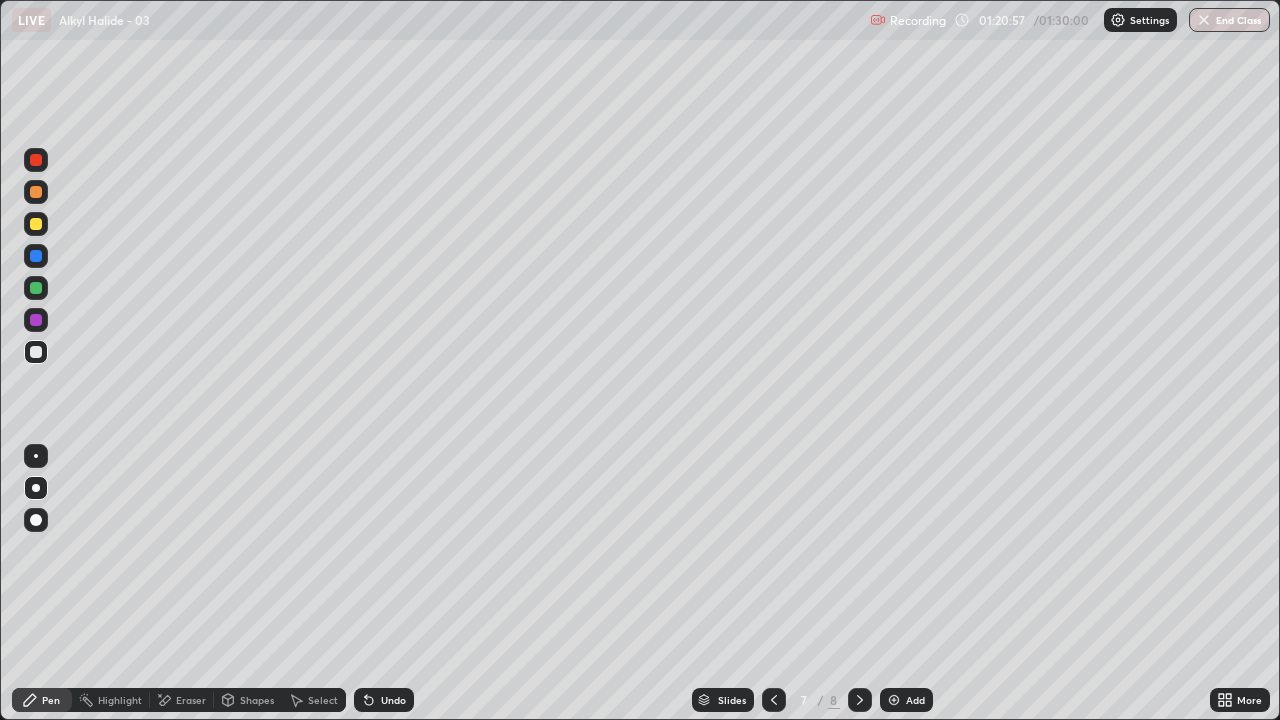 click 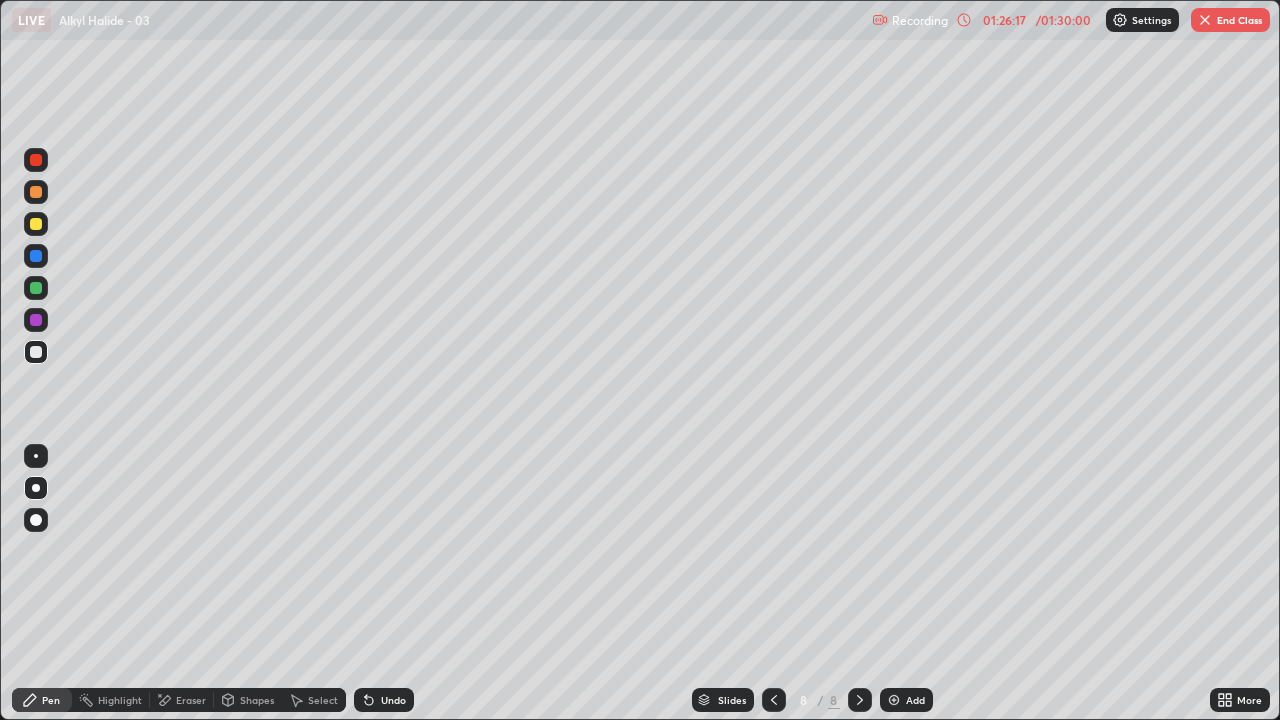 click at bounding box center (894, 700) 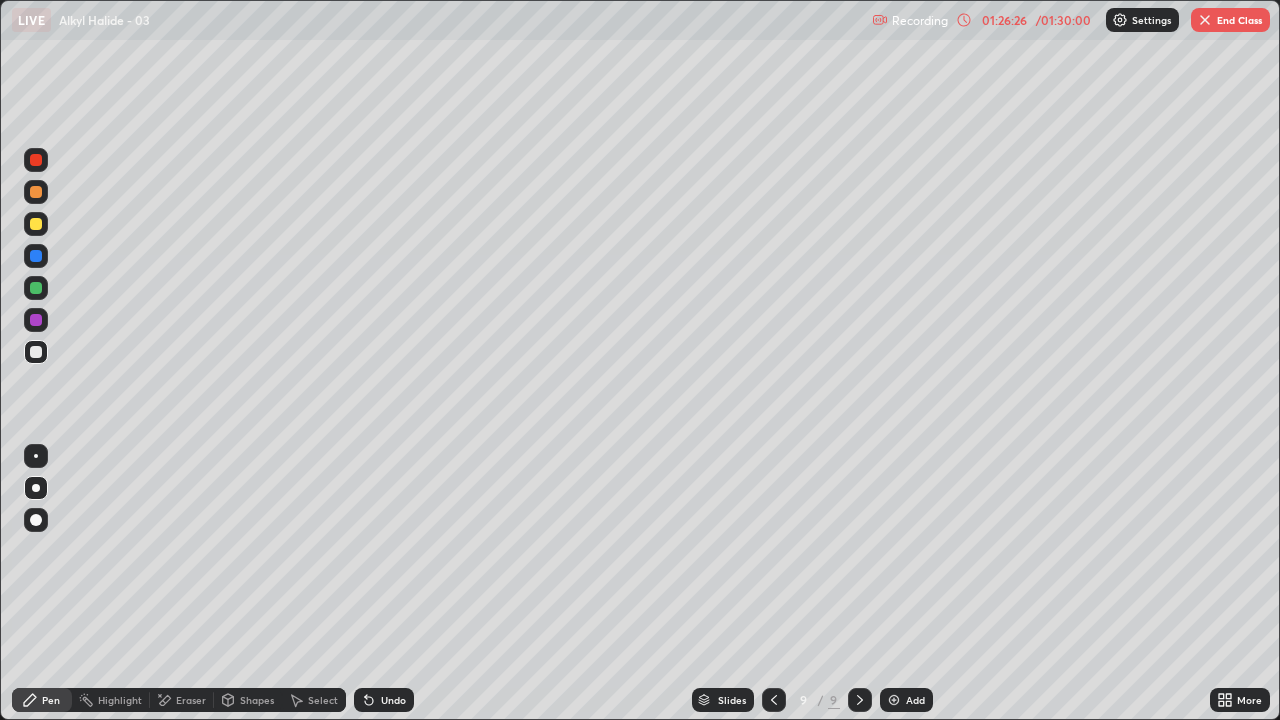 click at bounding box center [36, 224] 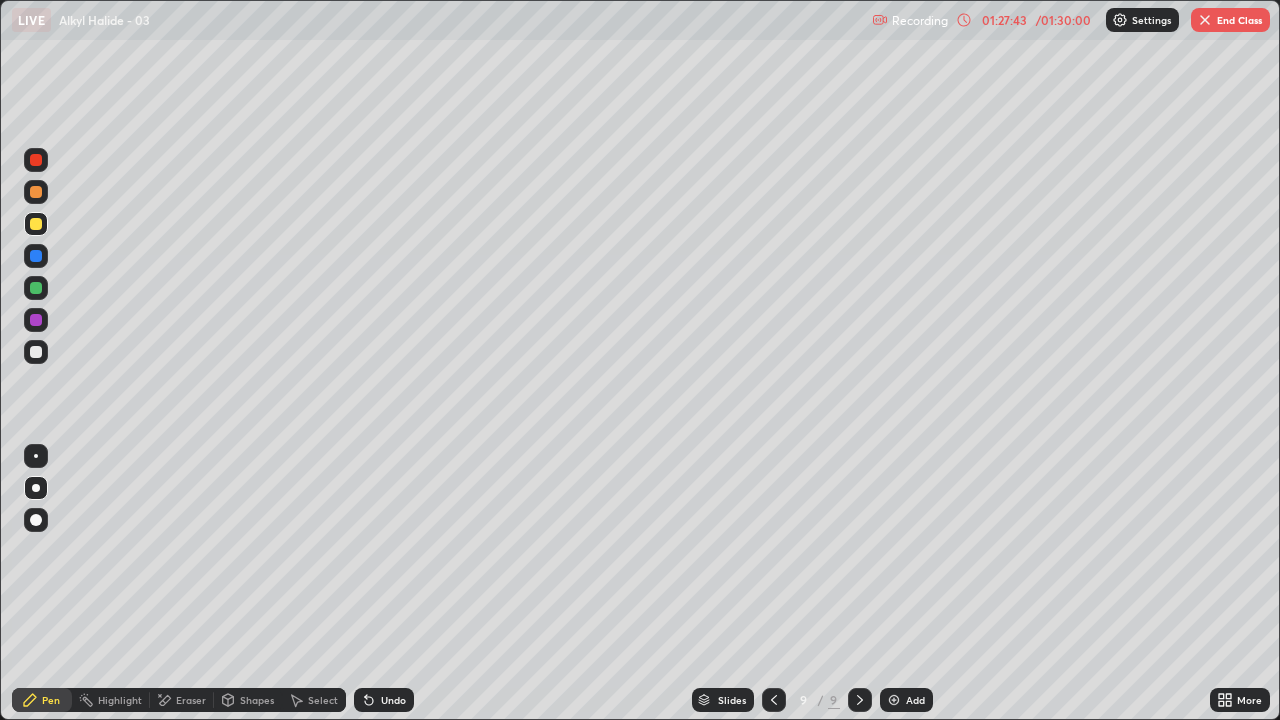 click at bounding box center [36, 352] 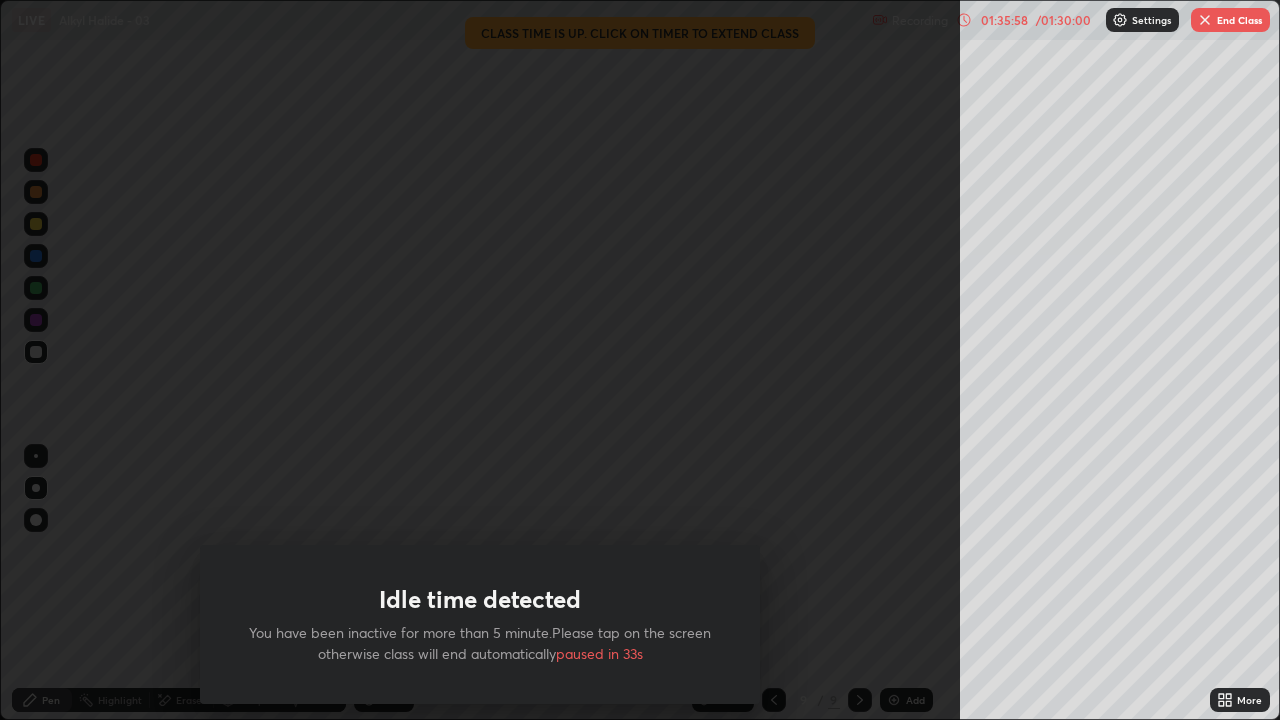 click on "Idle time detected You have been inactive for more than 5 minute.Please tap on the screen otherwise class will end automatically  paused in 33s" at bounding box center [480, 360] 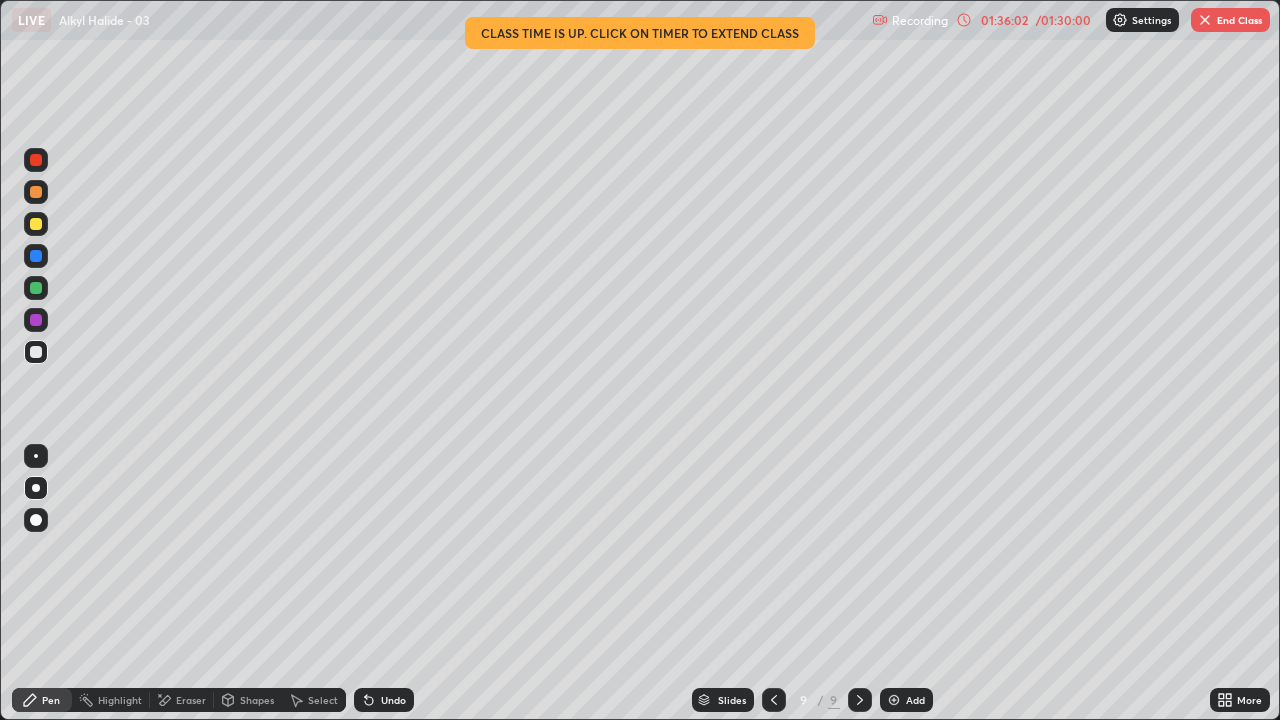 click on "End Class" at bounding box center [1230, 20] 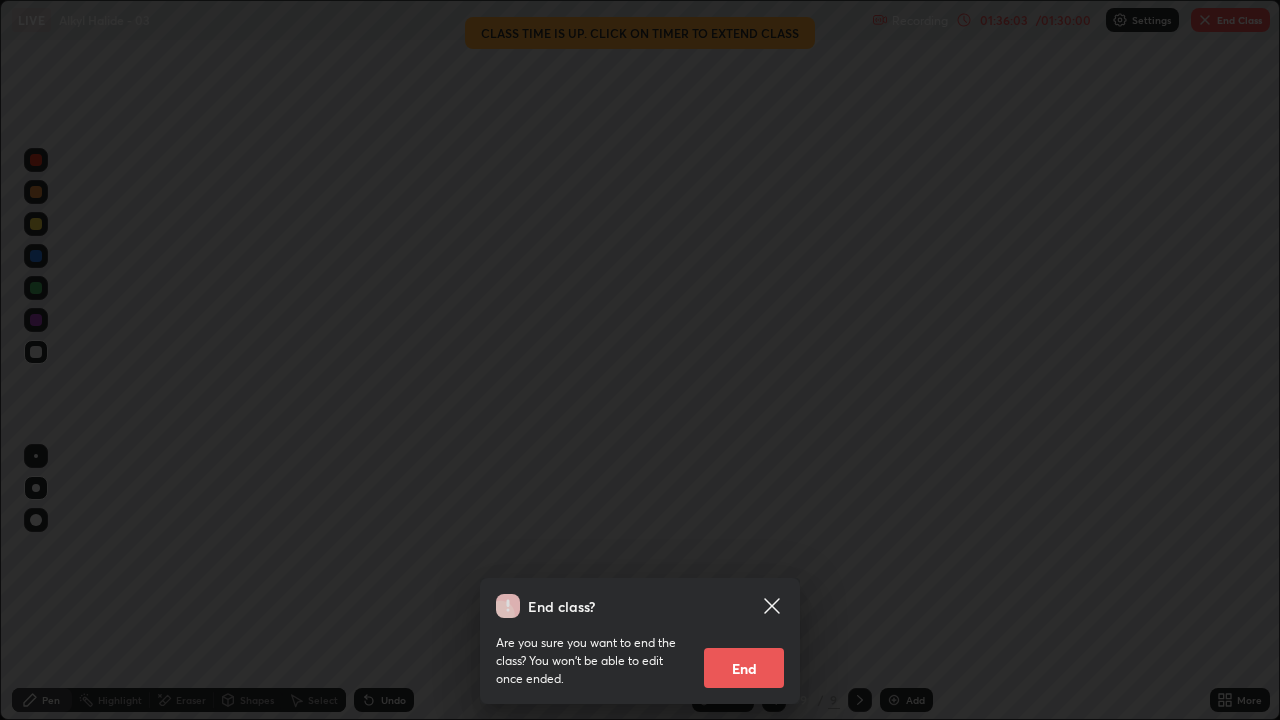 click on "End" at bounding box center [744, 668] 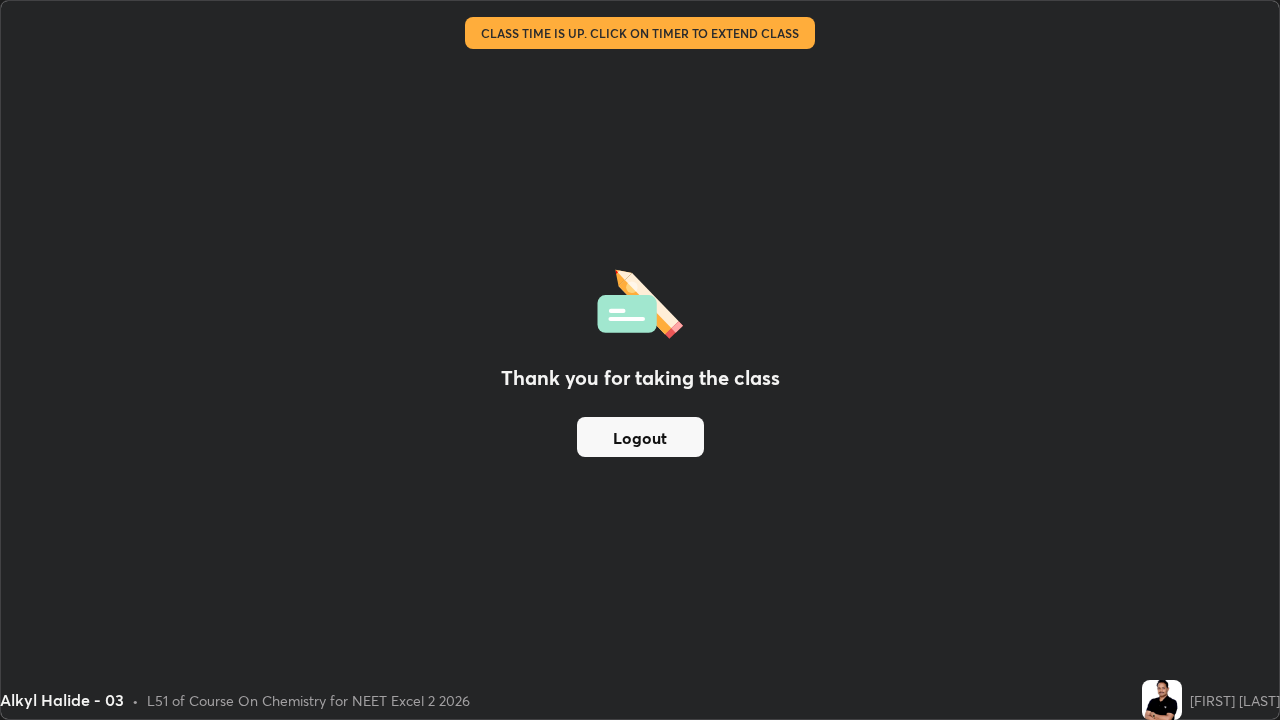 click on "Logout" at bounding box center [640, 437] 